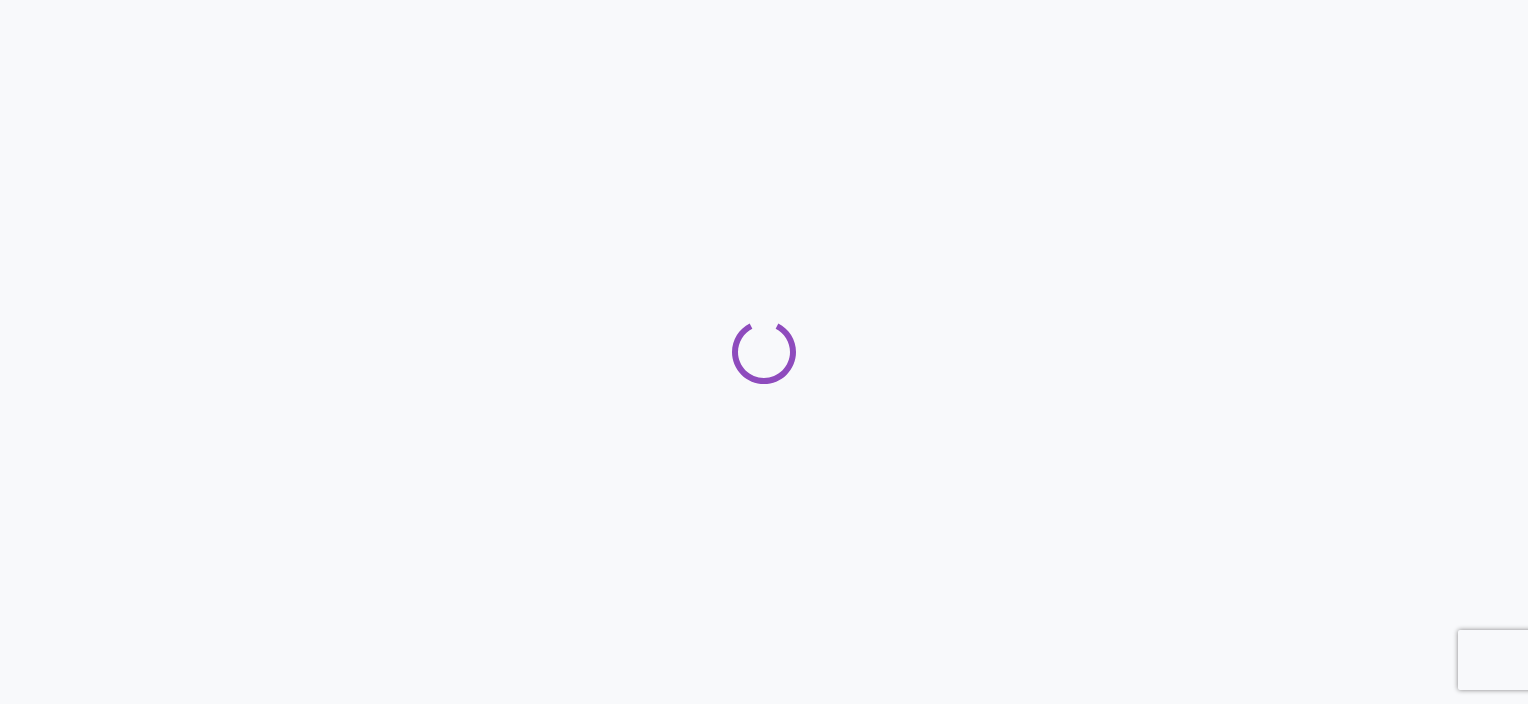 scroll, scrollTop: 0, scrollLeft: 0, axis: both 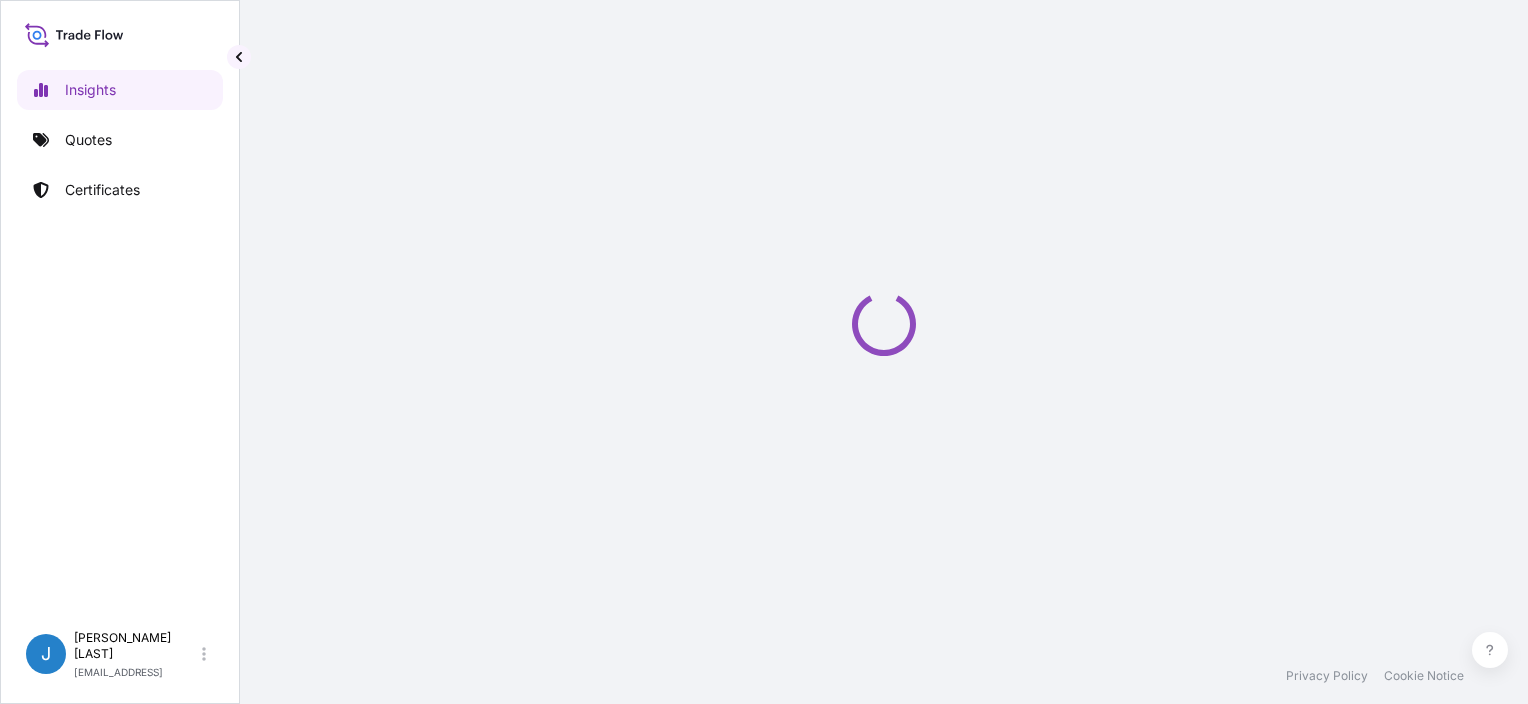 select on "2025" 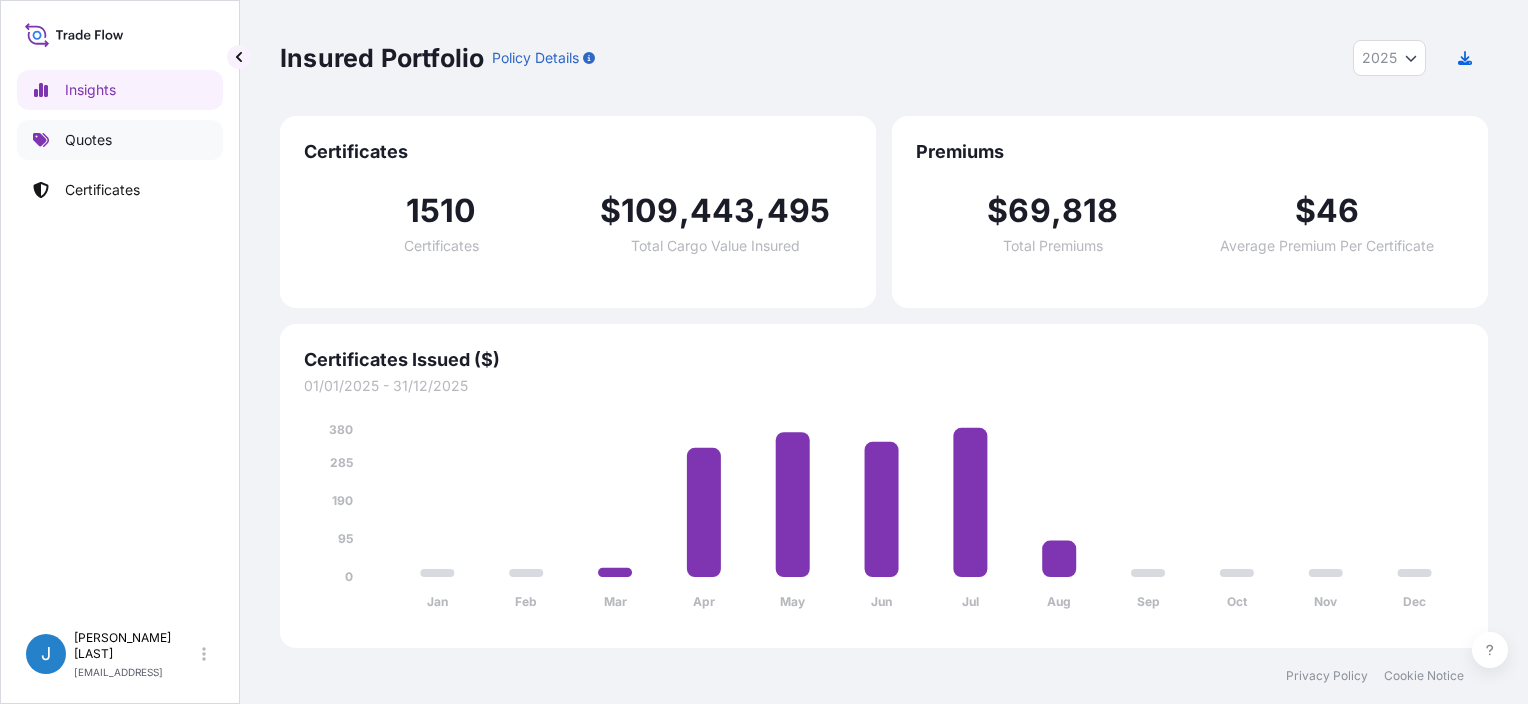 click on "Quotes" at bounding box center (88, 140) 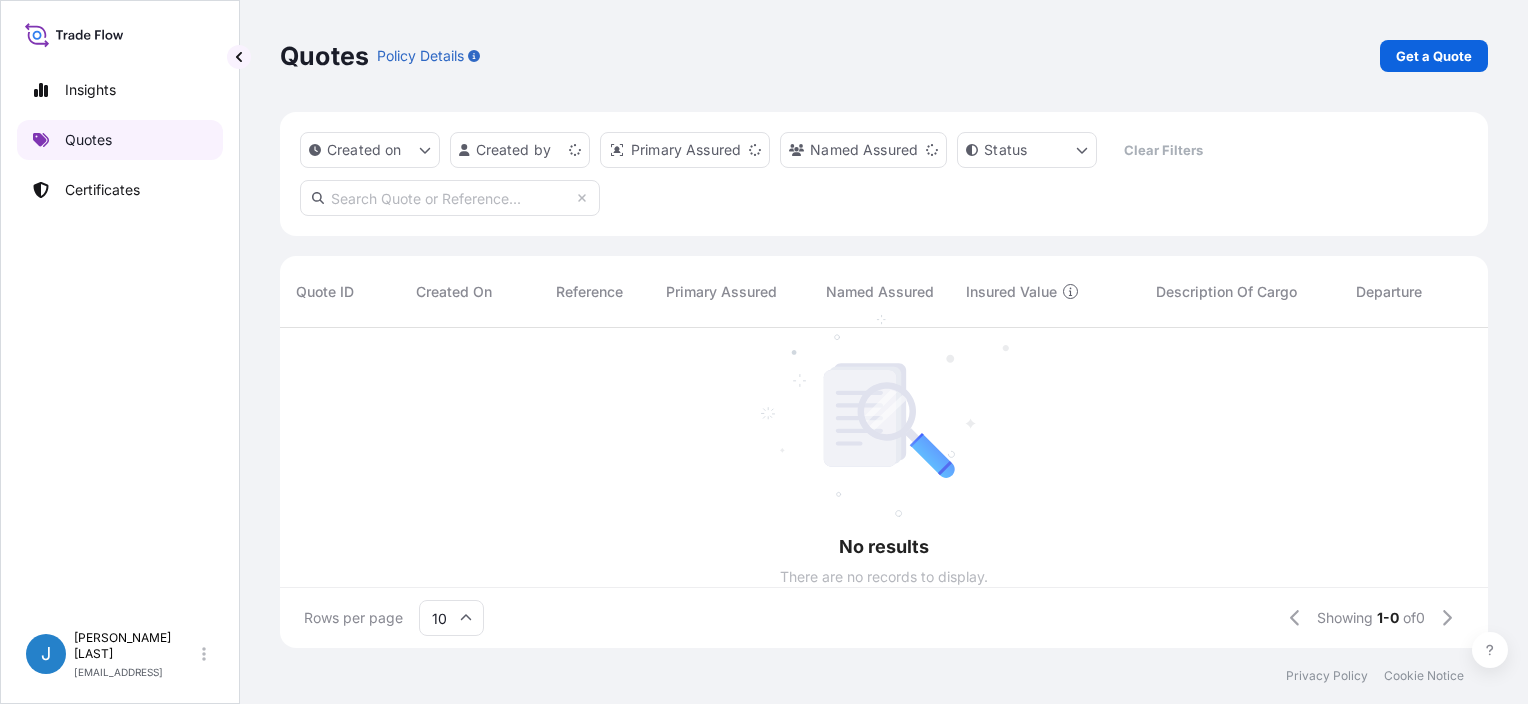 scroll, scrollTop: 316, scrollLeft: 1192, axis: both 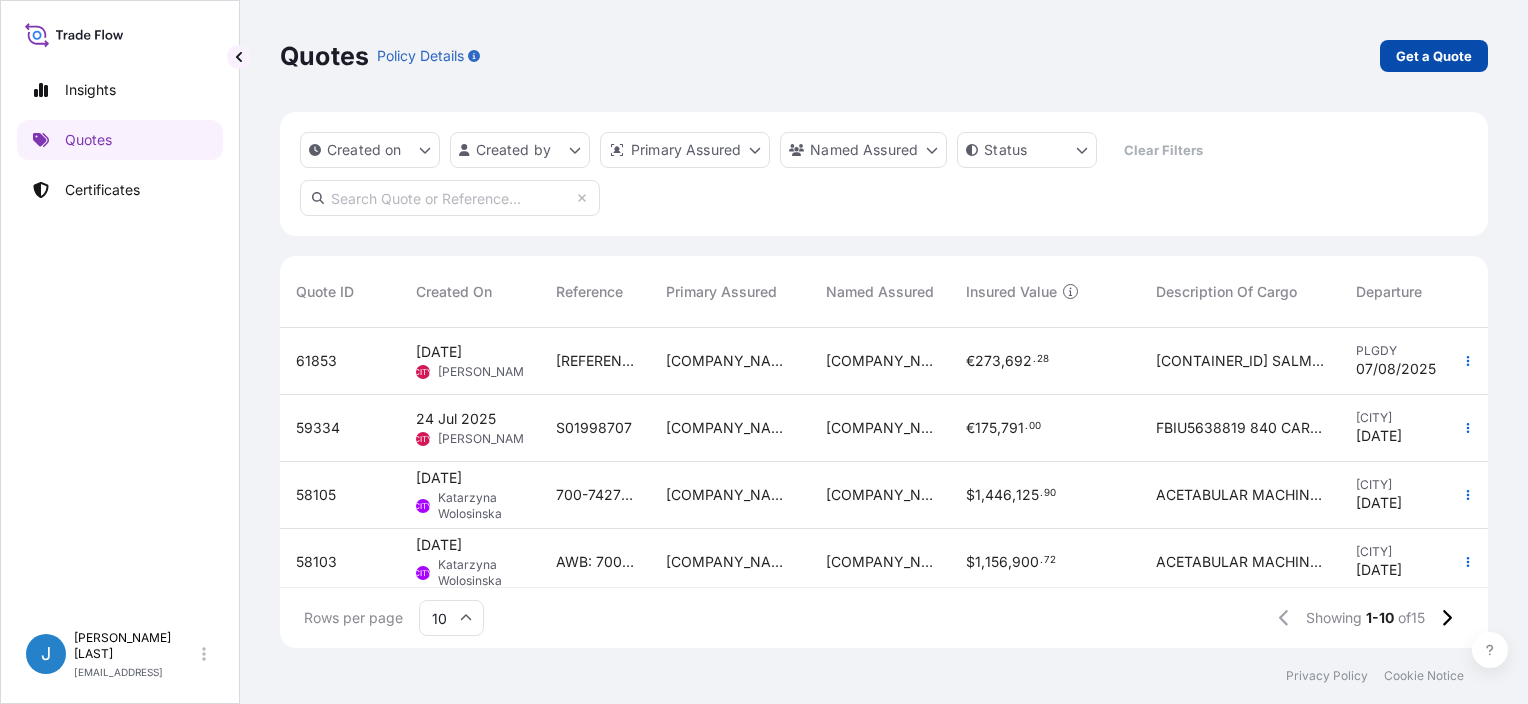 click on "Get a Quote" at bounding box center (1434, 56) 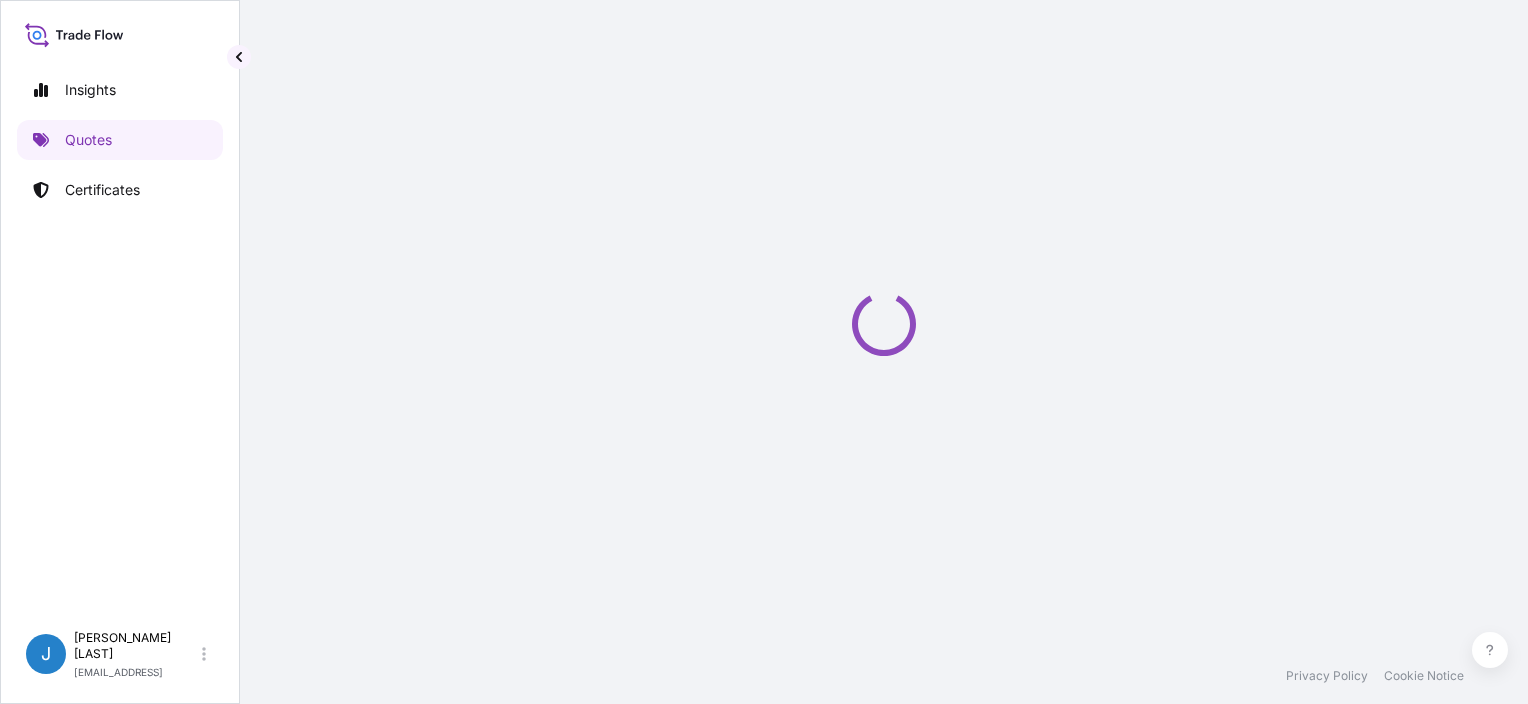 select on "Sea" 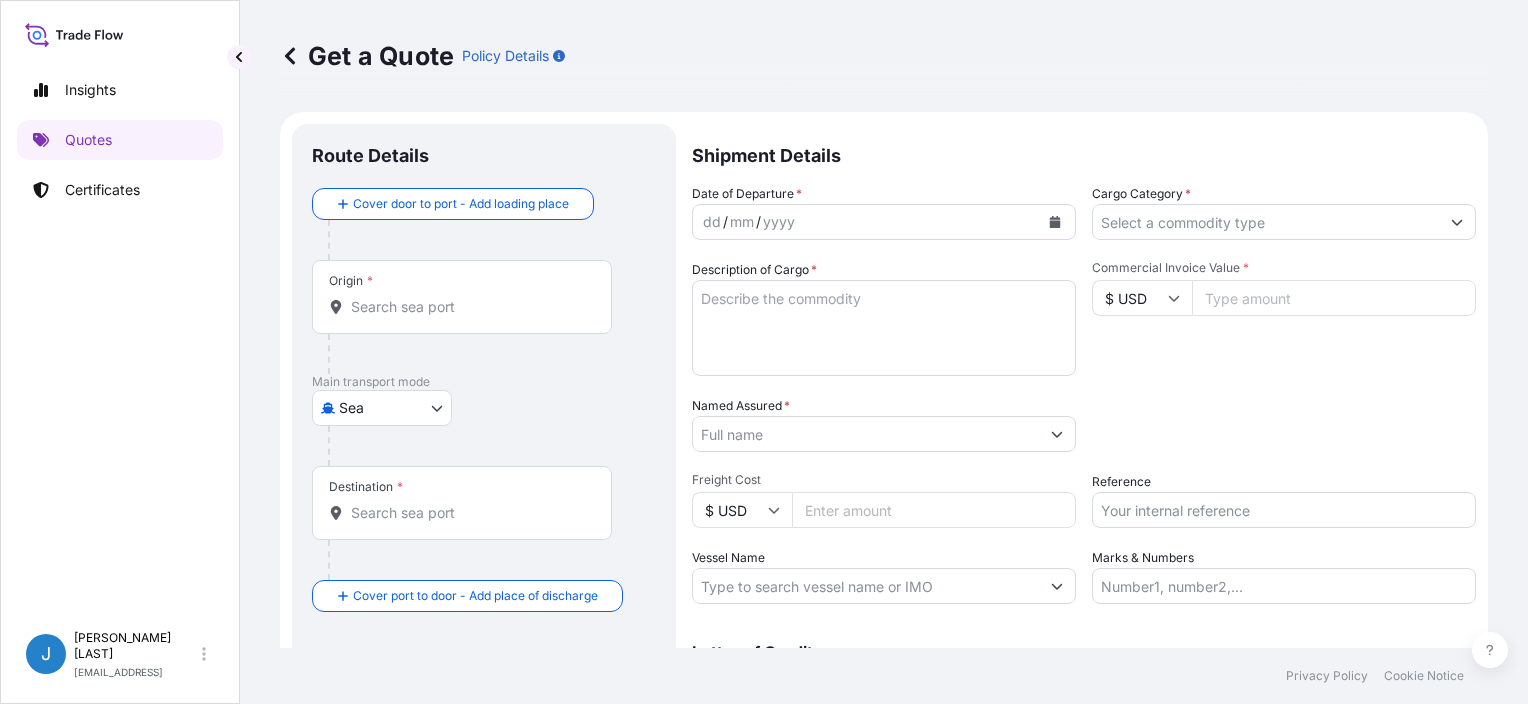 scroll, scrollTop: 32, scrollLeft: 0, axis: vertical 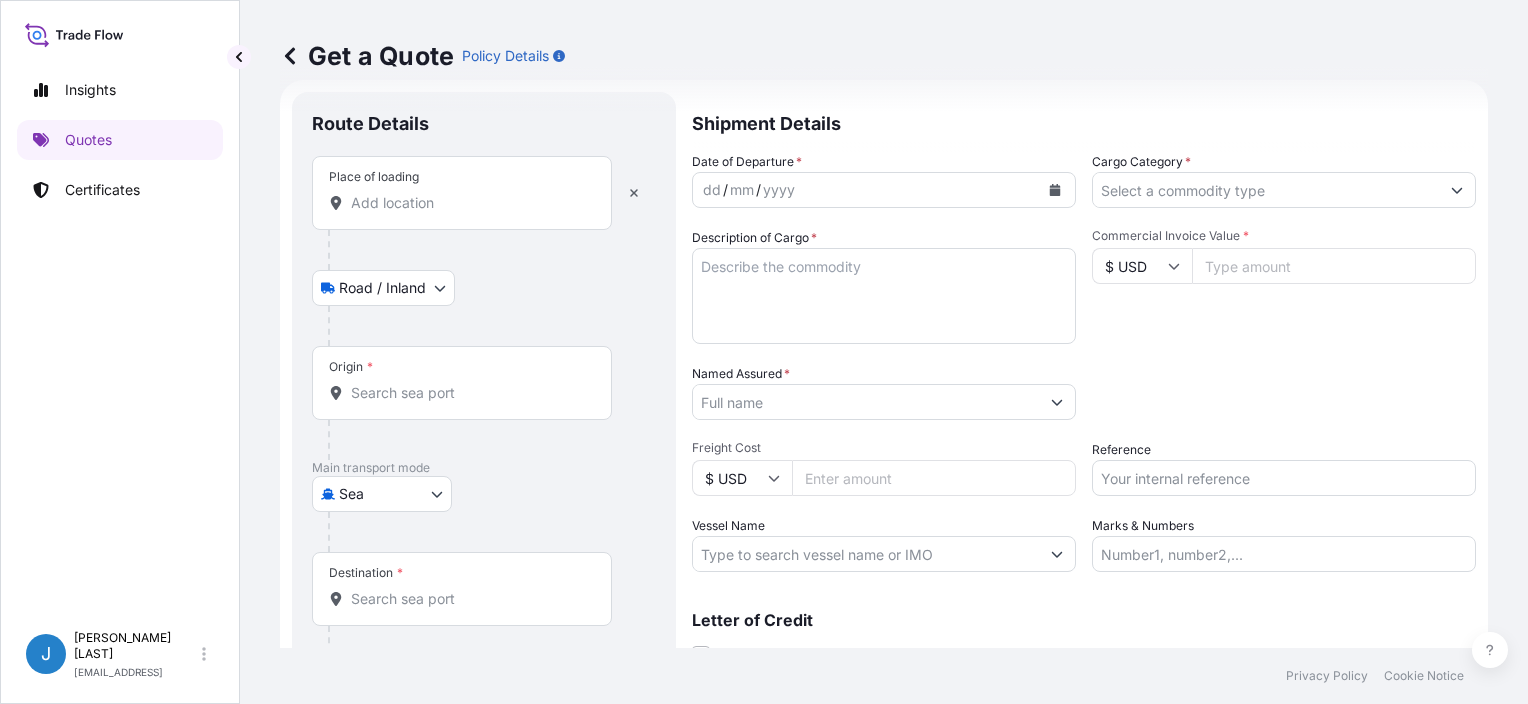 click on "Place of loading" at bounding box center [462, 193] 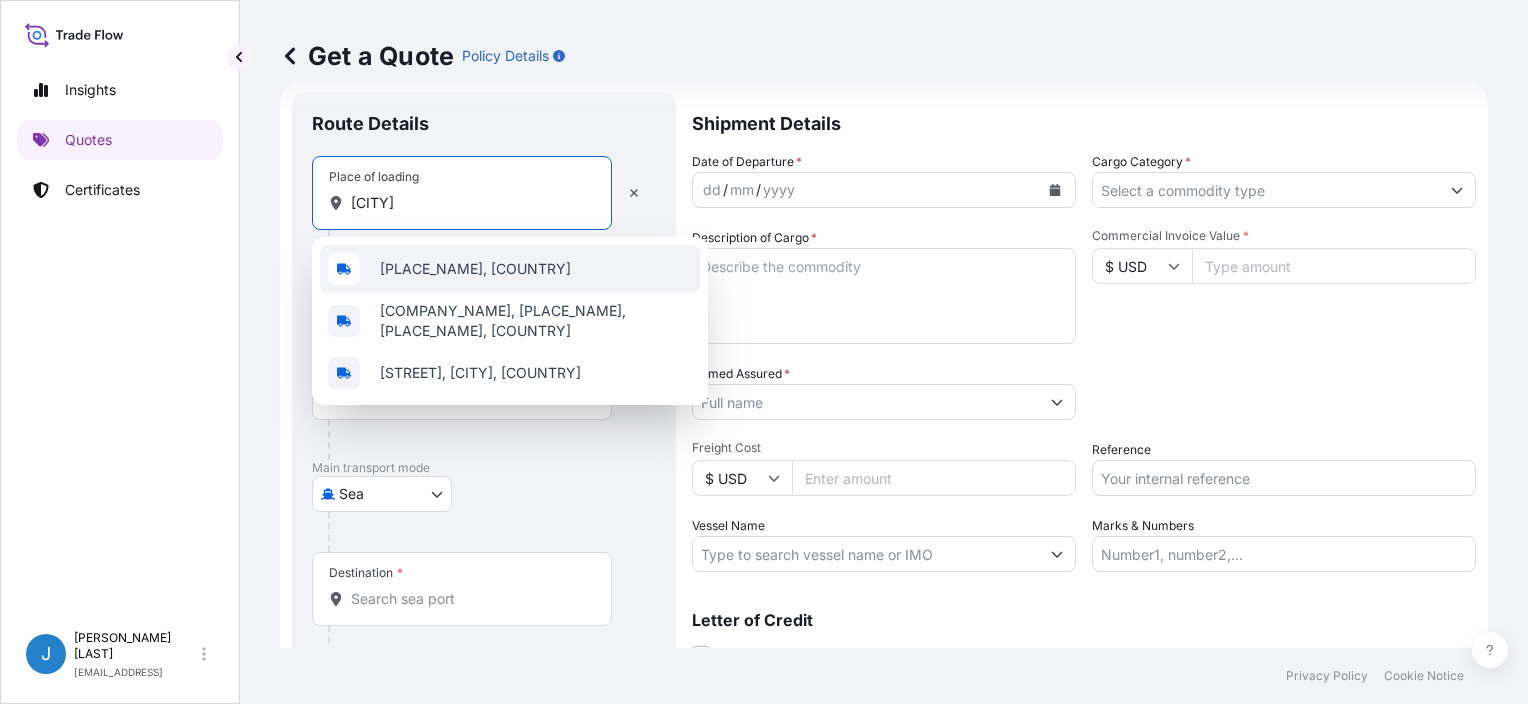 click on "[PLACE_NAME], [COUNTRY]" at bounding box center (475, 269) 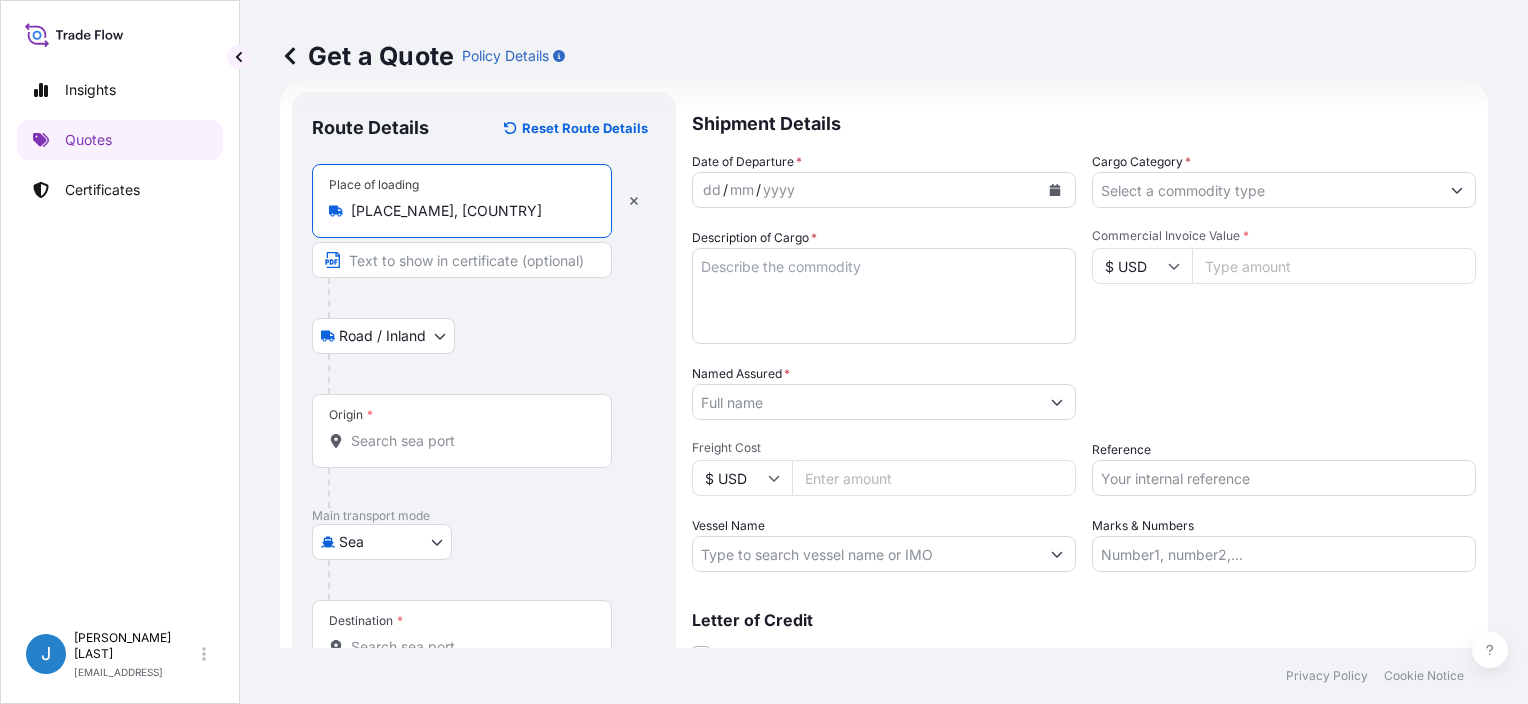 type on "[PLACE_NAME], [COUNTRY]" 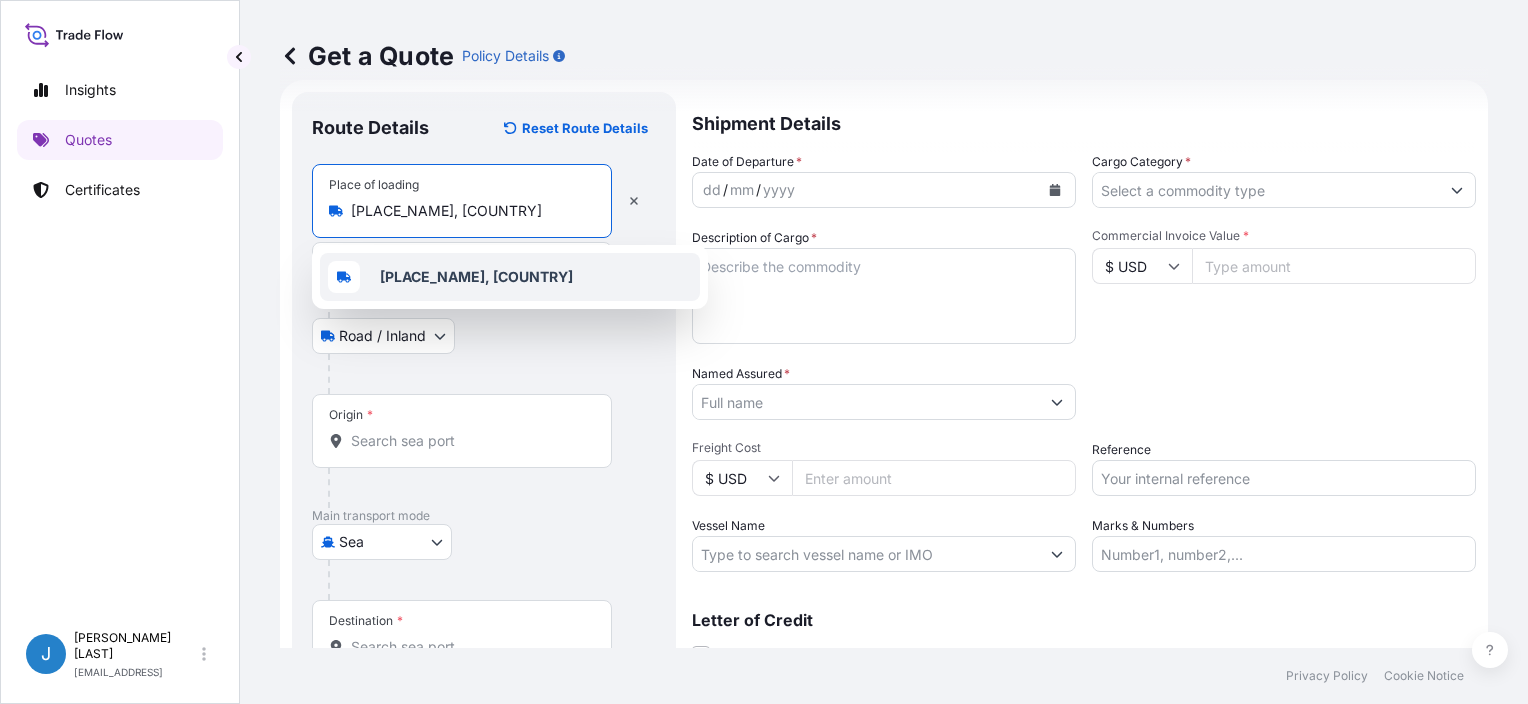click on "Origin *" at bounding box center [462, 431] 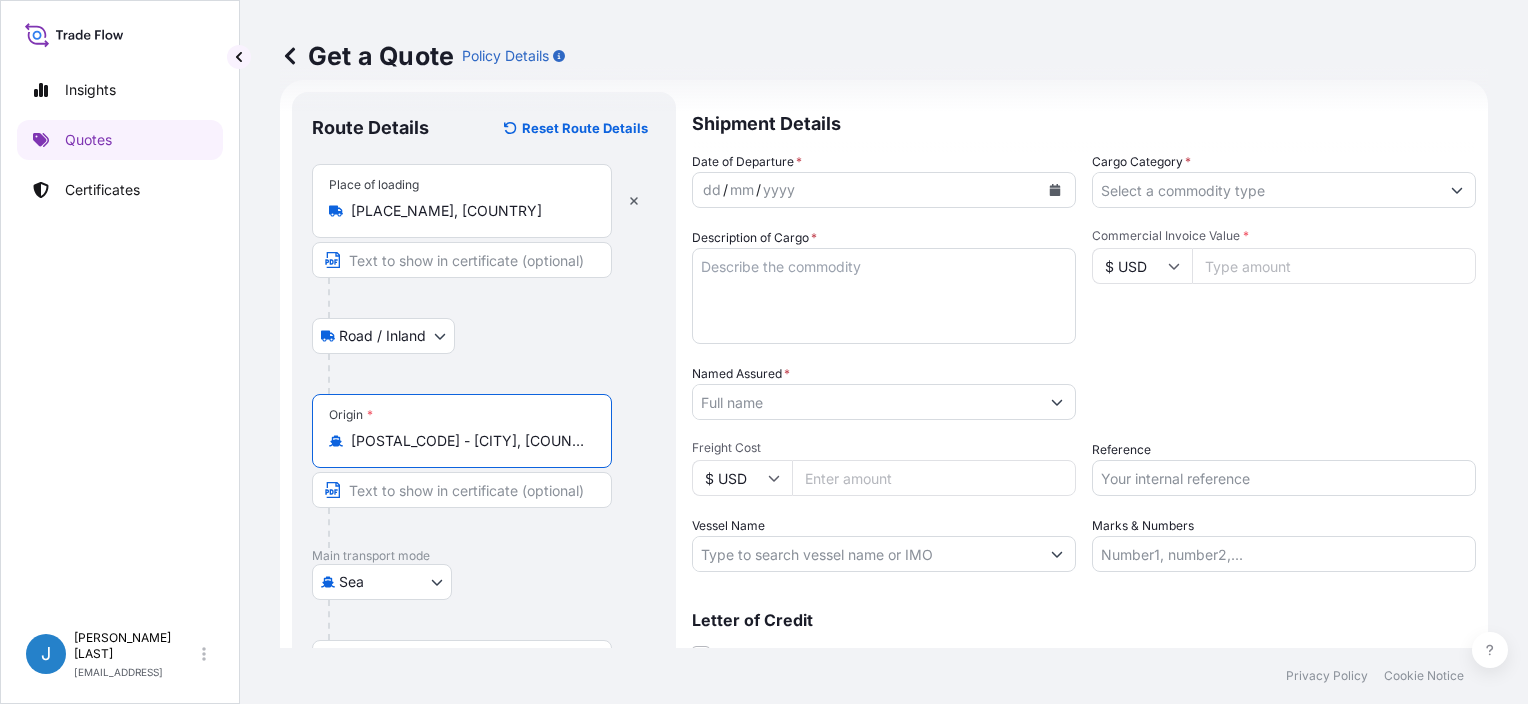 drag, startPoint x: 488, startPoint y: 440, endPoint x: 208, endPoint y: 440, distance: 280 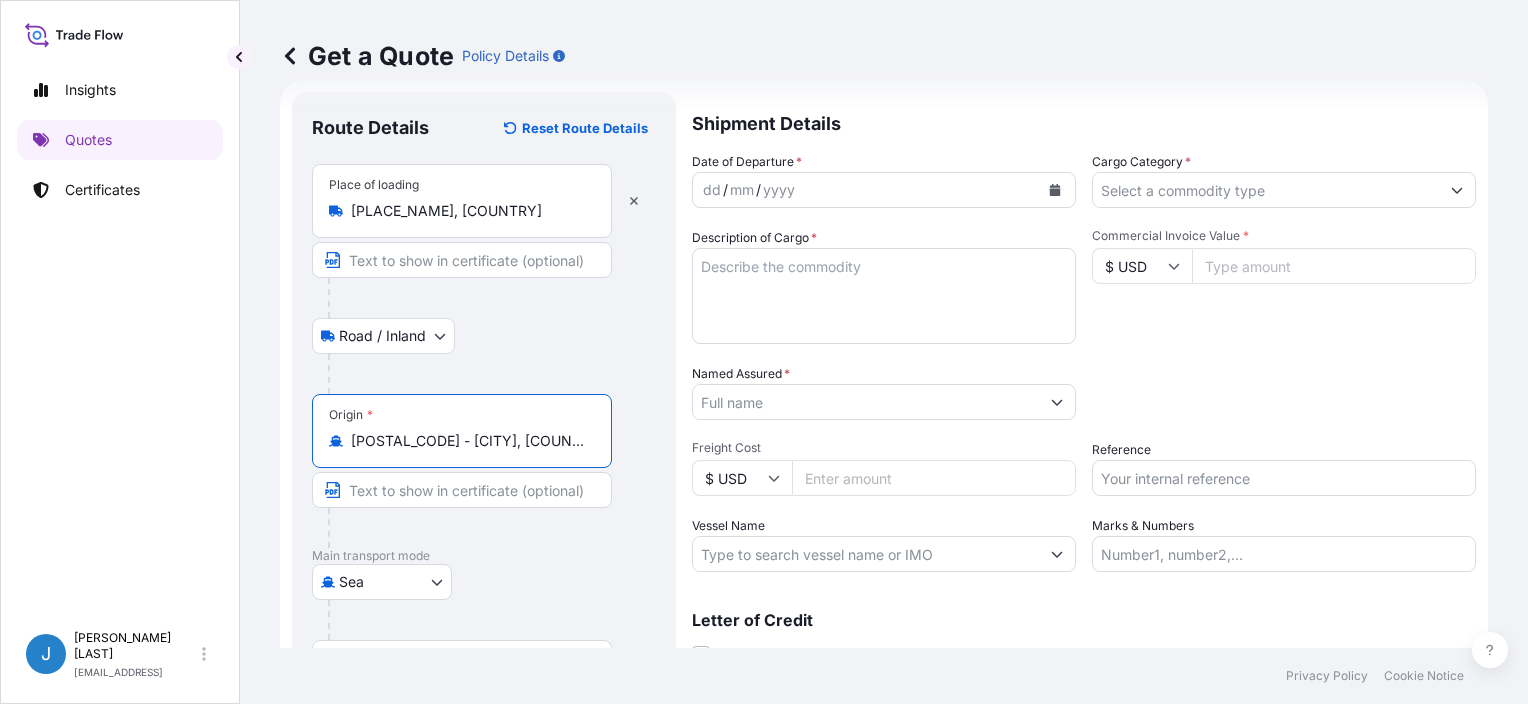 click on "Insights Quotes Certificates J [PERSON_NAME] [EMAIL_ADDRESS] Get a Quote Policy Details Route Details Reset Route Details Place of loading [PLACE_NAME], [COUNTRY] Road / Inland Road / Inland Origin * [POSTAL_CODE] - [CITY], [COUNTRY] Main transport mode Sea Air Sea Road Destination * Cover port to door - Add place of discharge Road / Inland Road / Inland Place of Discharge Shipment Details Date of Departure * dd / mm / yyyy Cargo Category * Description of Cargo * Commercial Invoice Value   * $ USD Named Assured * [COMPANY_NAME] Packing Category Type to search a container mode Please select a primary mode of transportation first. Freight Cost   $ USD Reference [REFERENCE_NUMBER] Vessel Name Marks & Numbers Letter of Credit This shipment has a letter of credit Letter of credit * Letter of credit may not exceed 12000 characters Get a Quote Privacy Policy Cookie Notice" at bounding box center (764, 352) 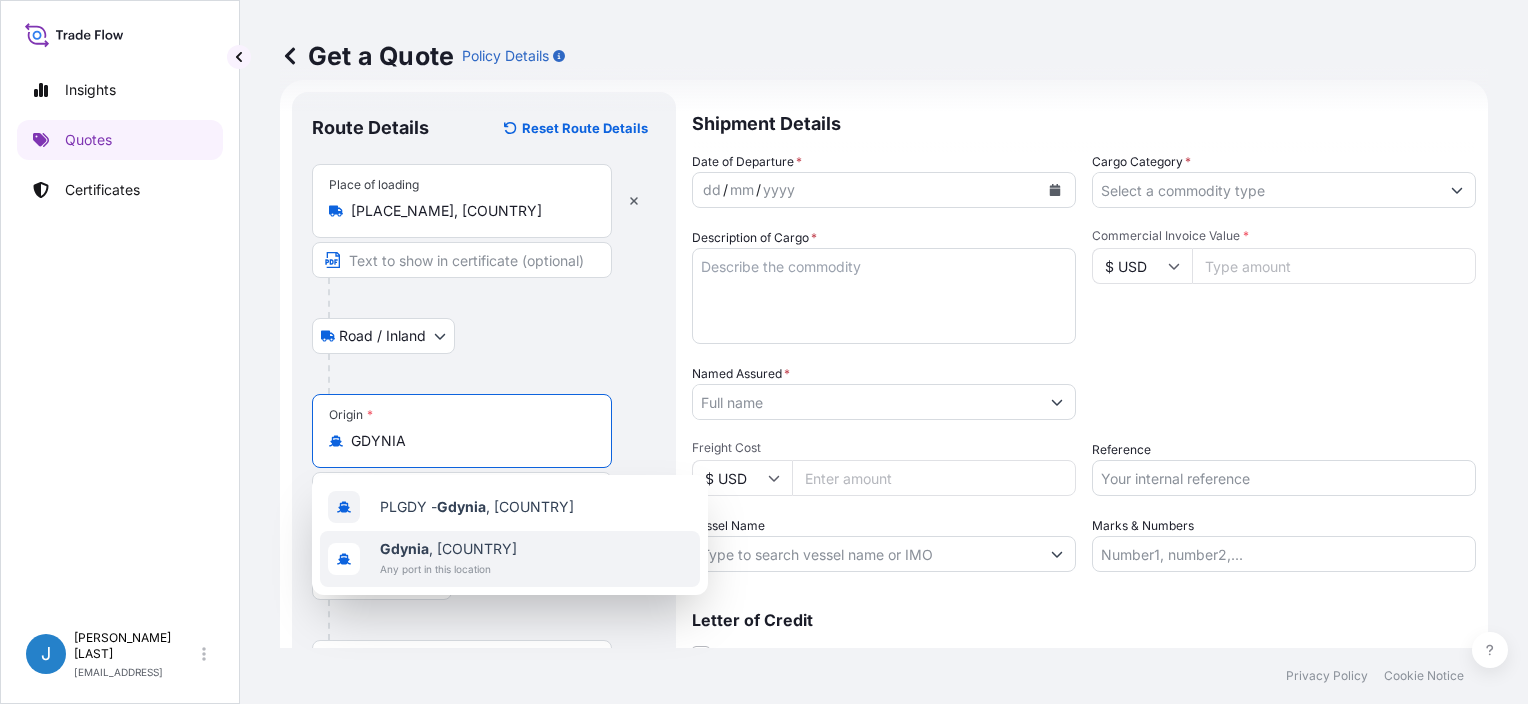 click on "[CITY], [COUNTRY]" at bounding box center (448, 549) 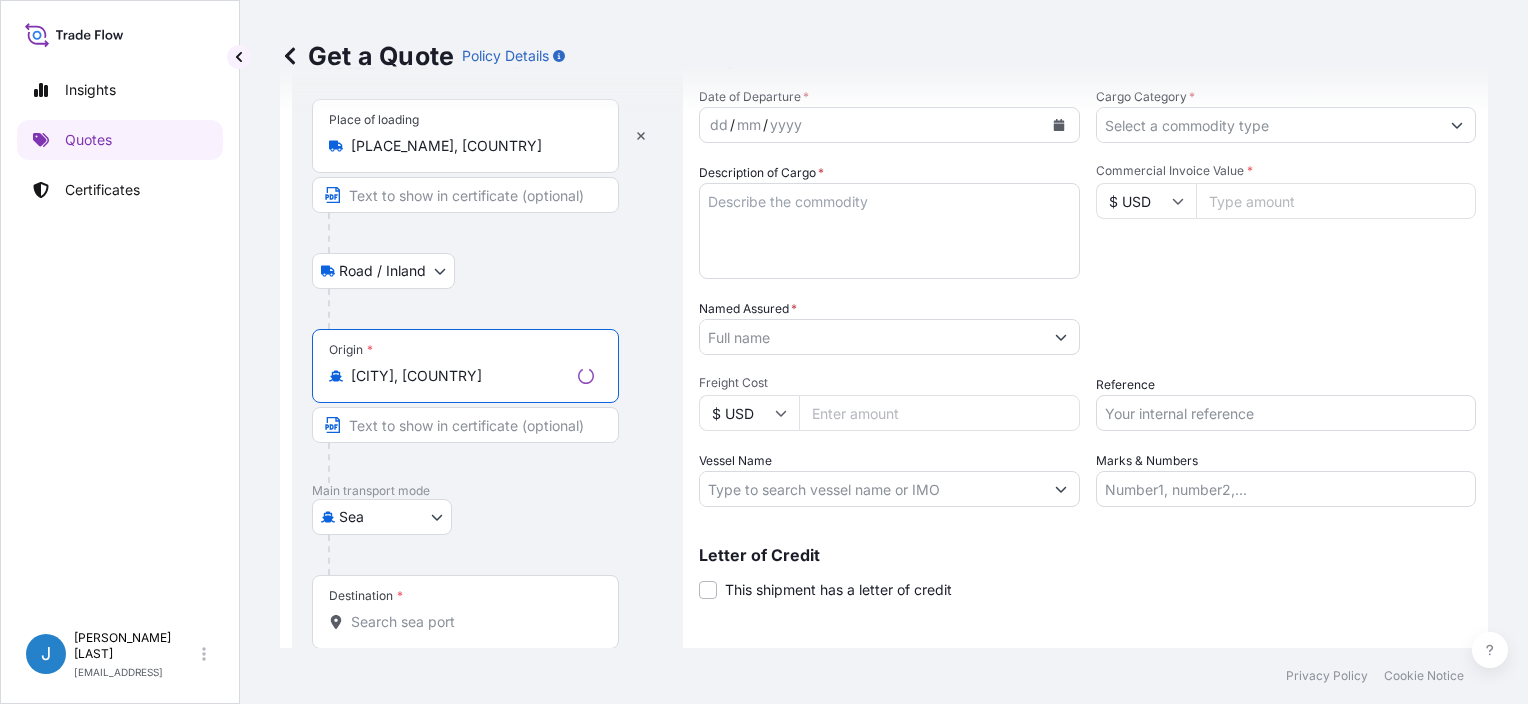 scroll, scrollTop: 200, scrollLeft: 0, axis: vertical 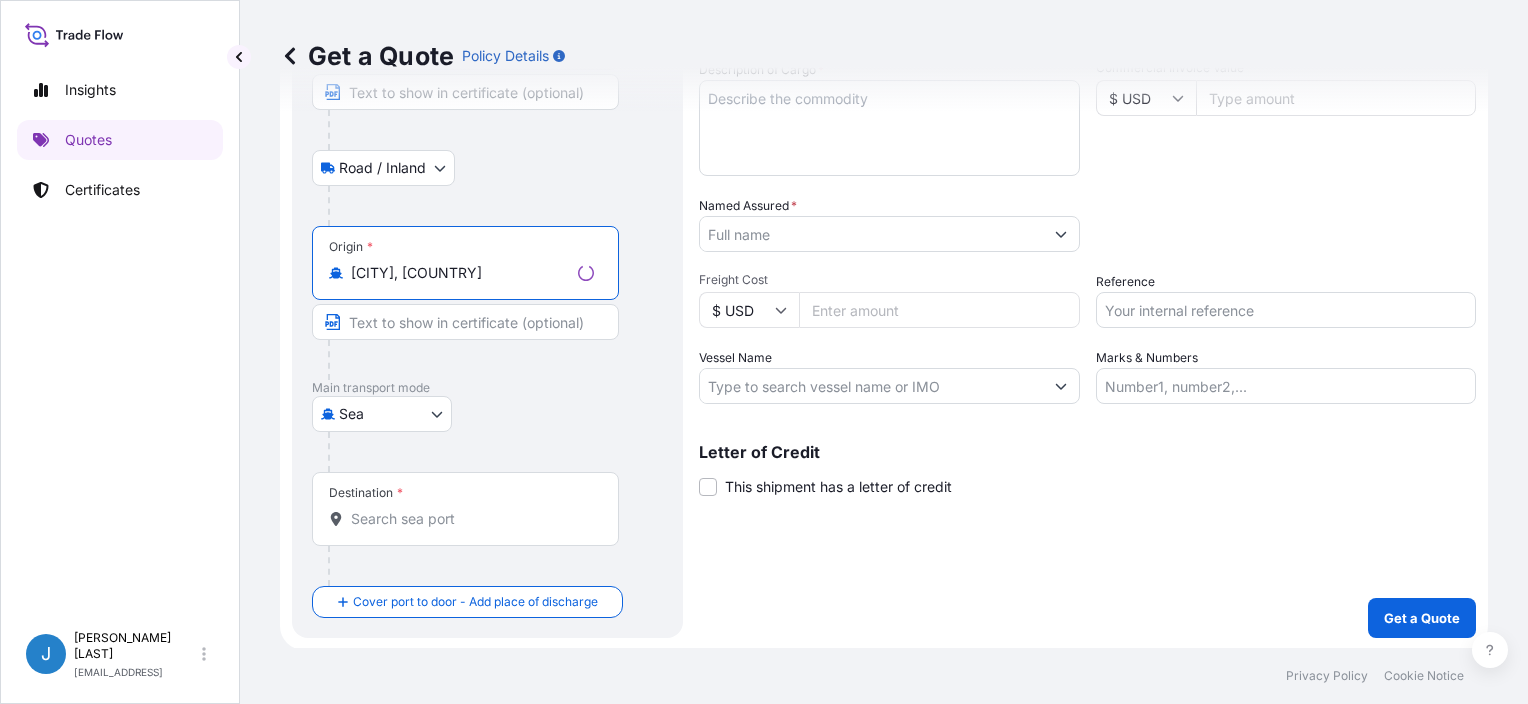 type on "[CITY], [COUNTRY]" 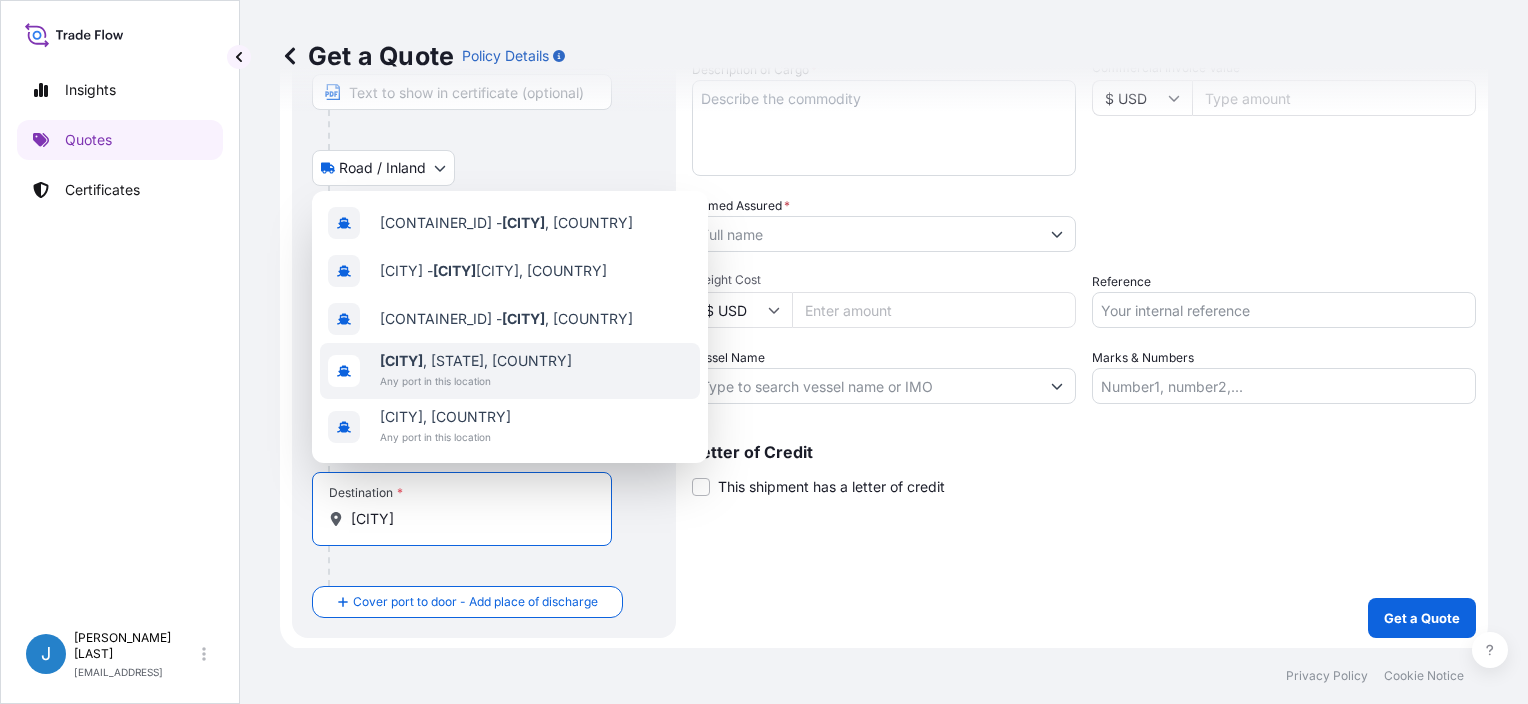 click on "Any port in this location" at bounding box center (476, 381) 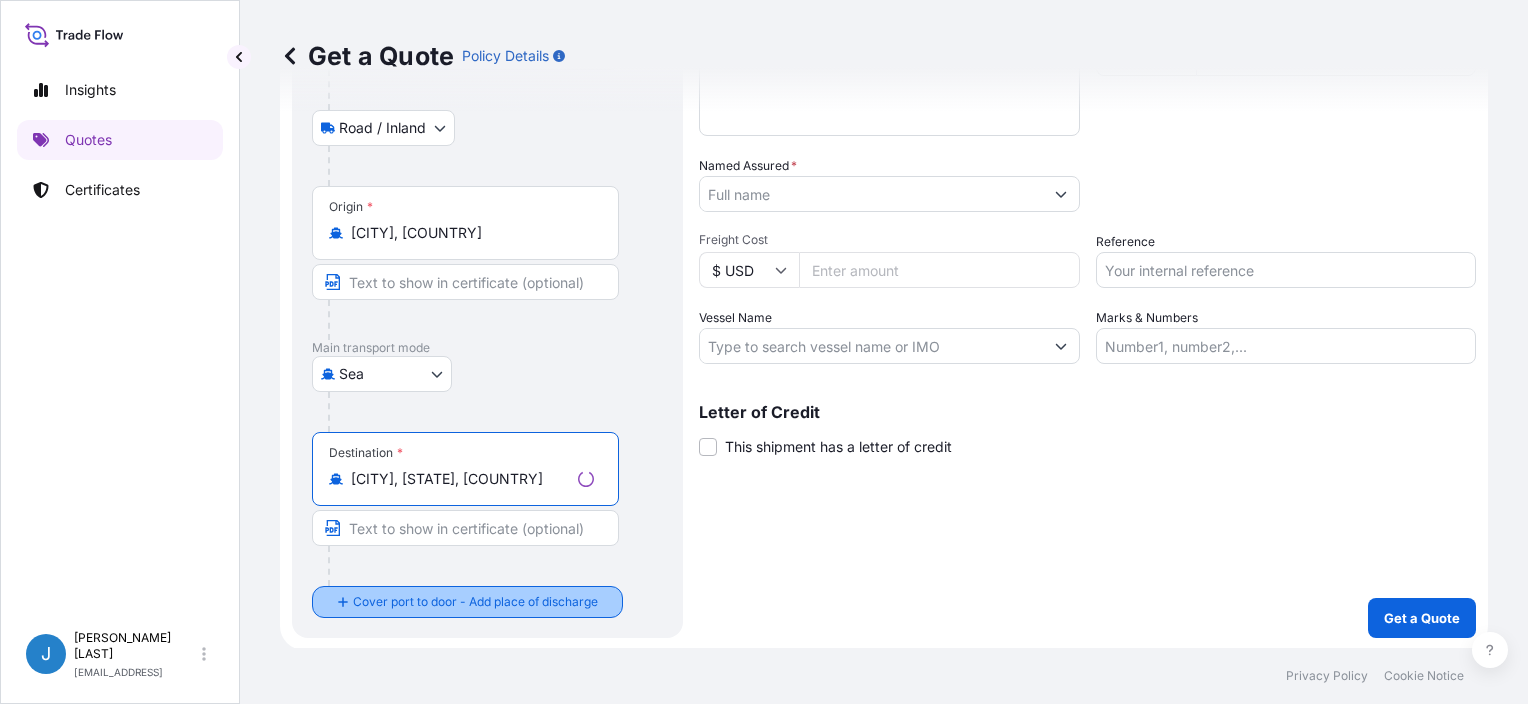 type on "[CITY], [STATE], [COUNTRY]" 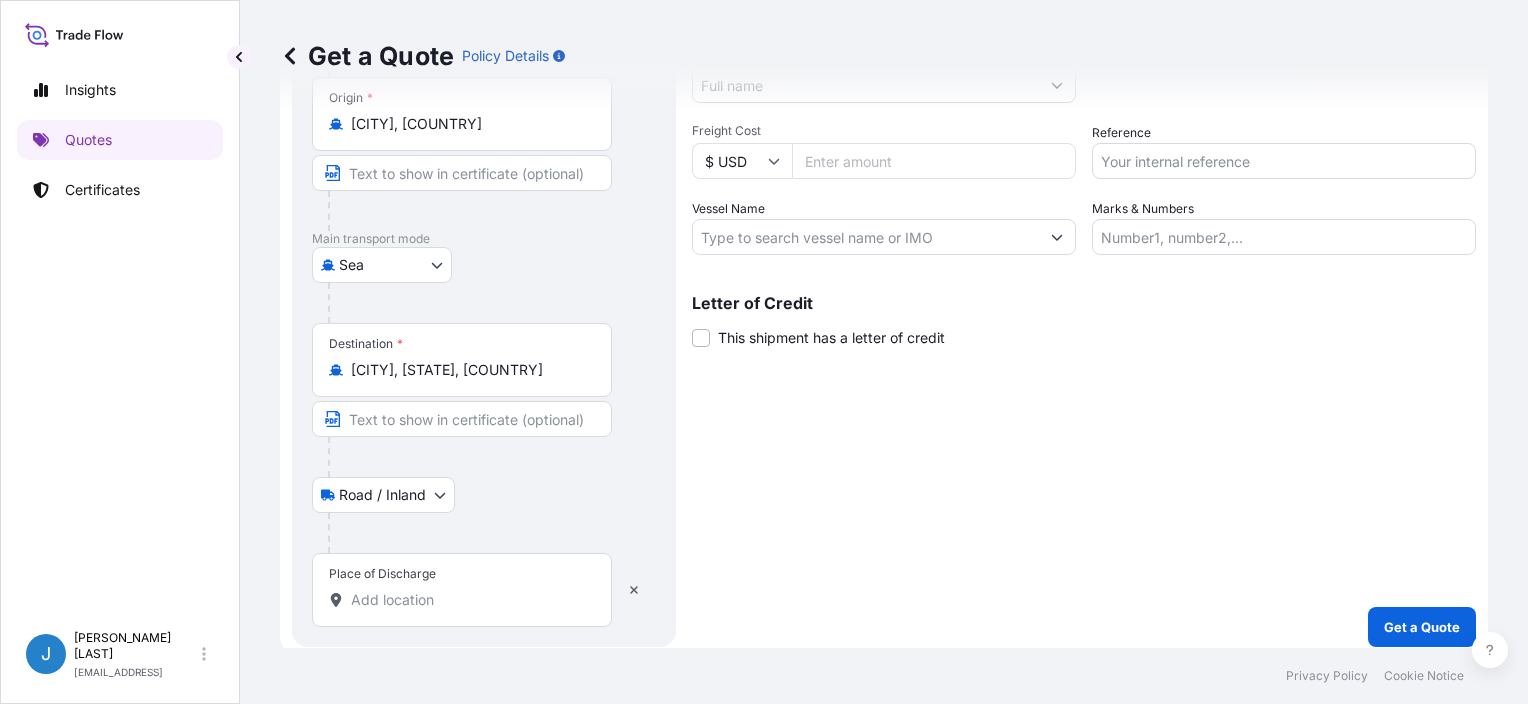 scroll, scrollTop: 358, scrollLeft: 0, axis: vertical 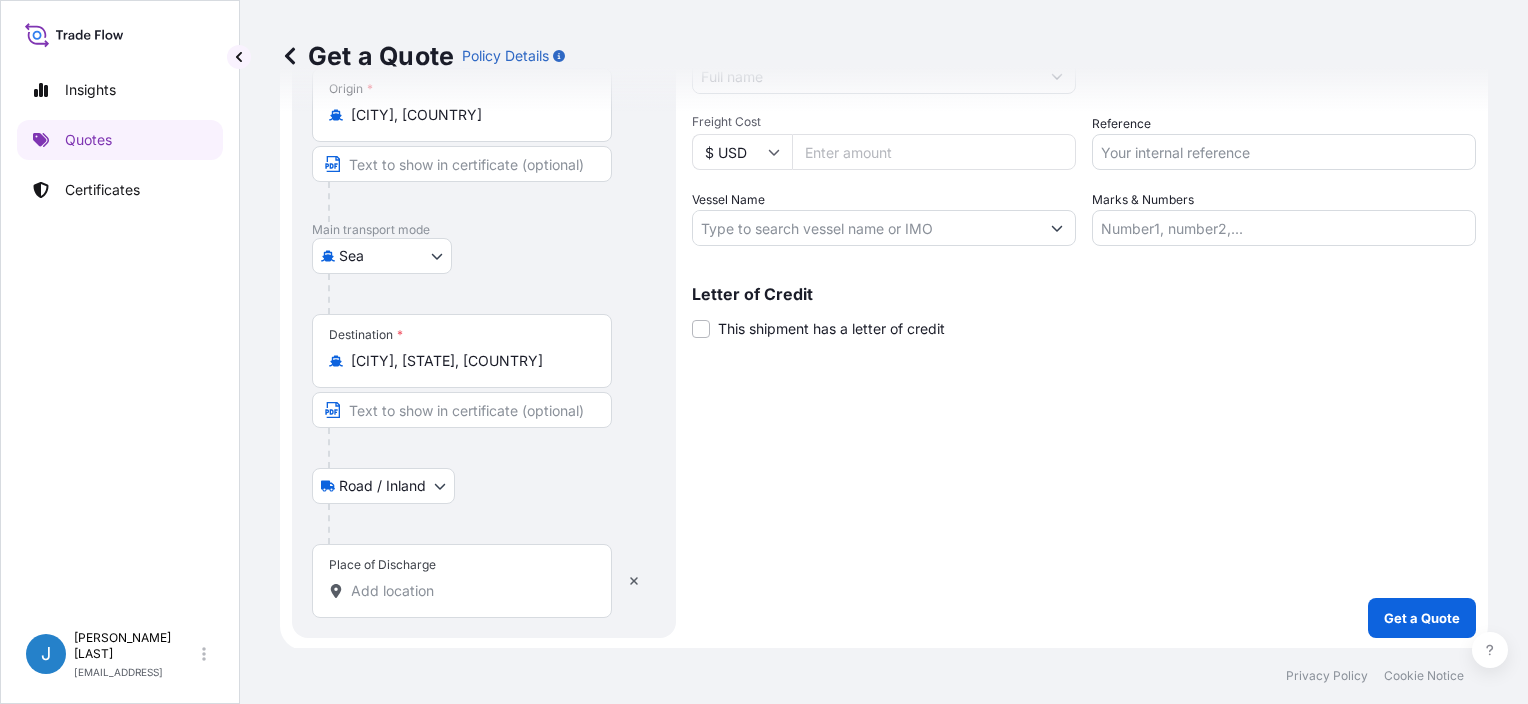 click on "Place of Discharge" at bounding box center [469, 591] 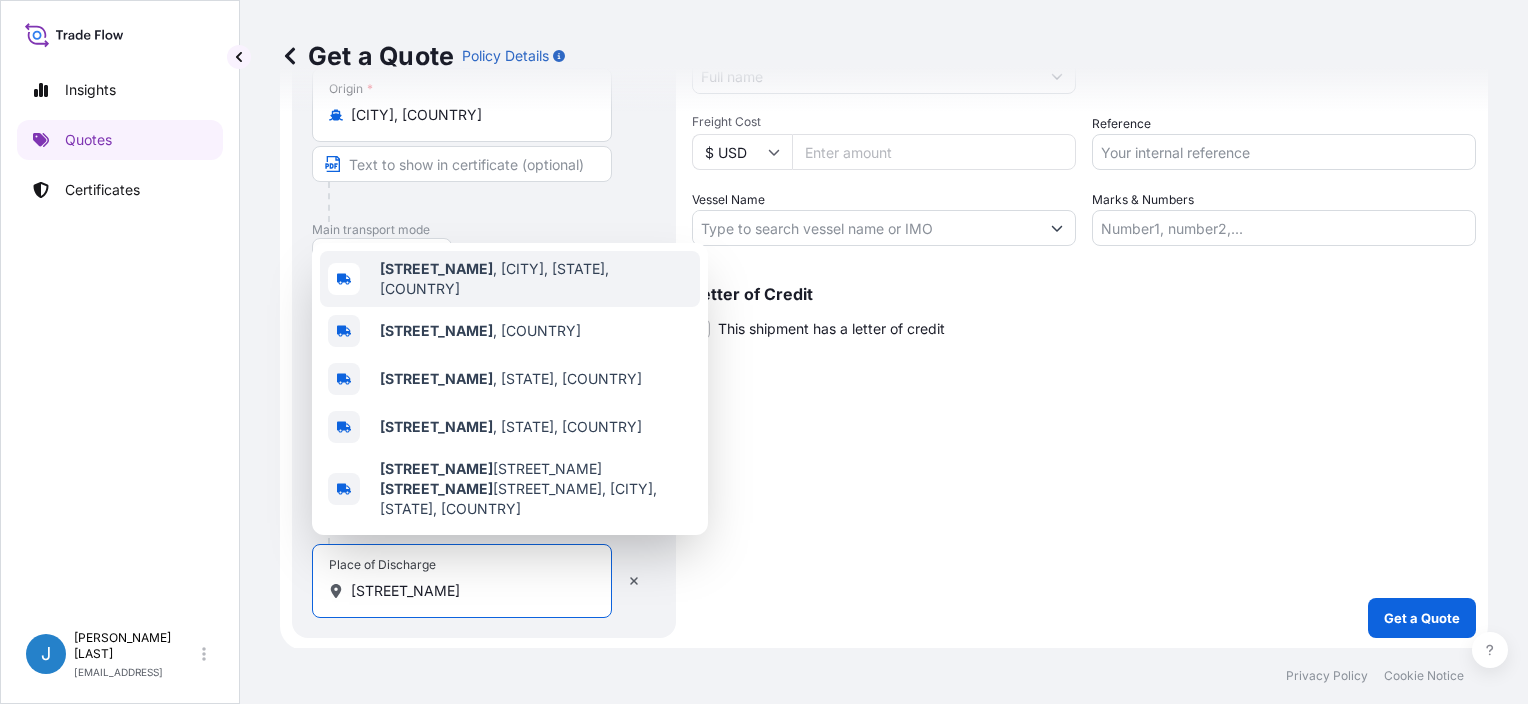 click on "[STREET], [CITY], [STATE], [COUNTRY]" at bounding box center [510, 279] 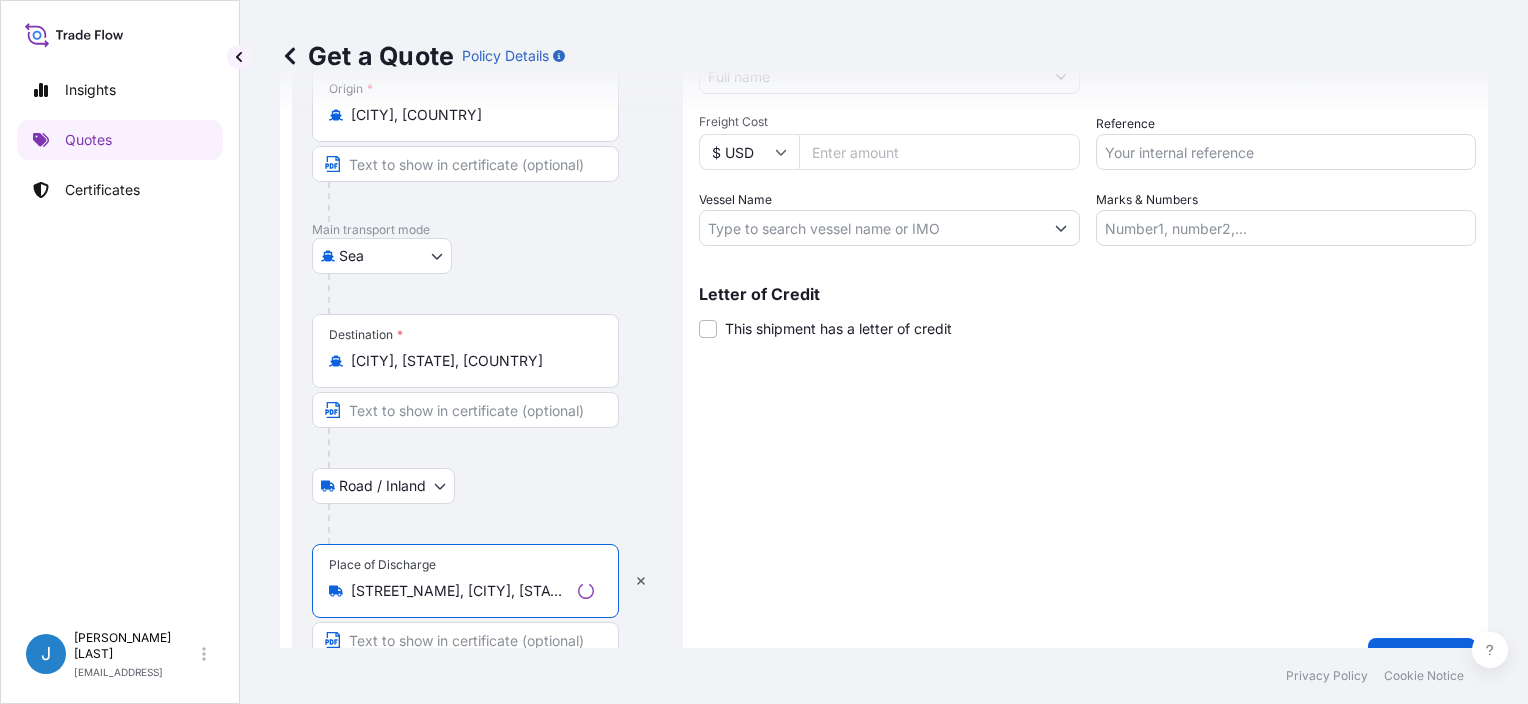 click on "Shipment Details Date of Departure * dd / mm / yyyy Cargo Category * Description of Cargo * Commercial Invoice Value   * $ USD Named Assured * [COMPANY_NAME] Packing Category Type to search a container mode Please select a primary mode of transportation first. Freight Cost   $ USD Reference [REFERENCE_NUMBER] Vessel Name Marks & Numbers Letter of Credit This shipment has a letter of credit Letter of credit * Letter of credit may not exceed 12000 characters Get a Quote" at bounding box center [1087, 222] 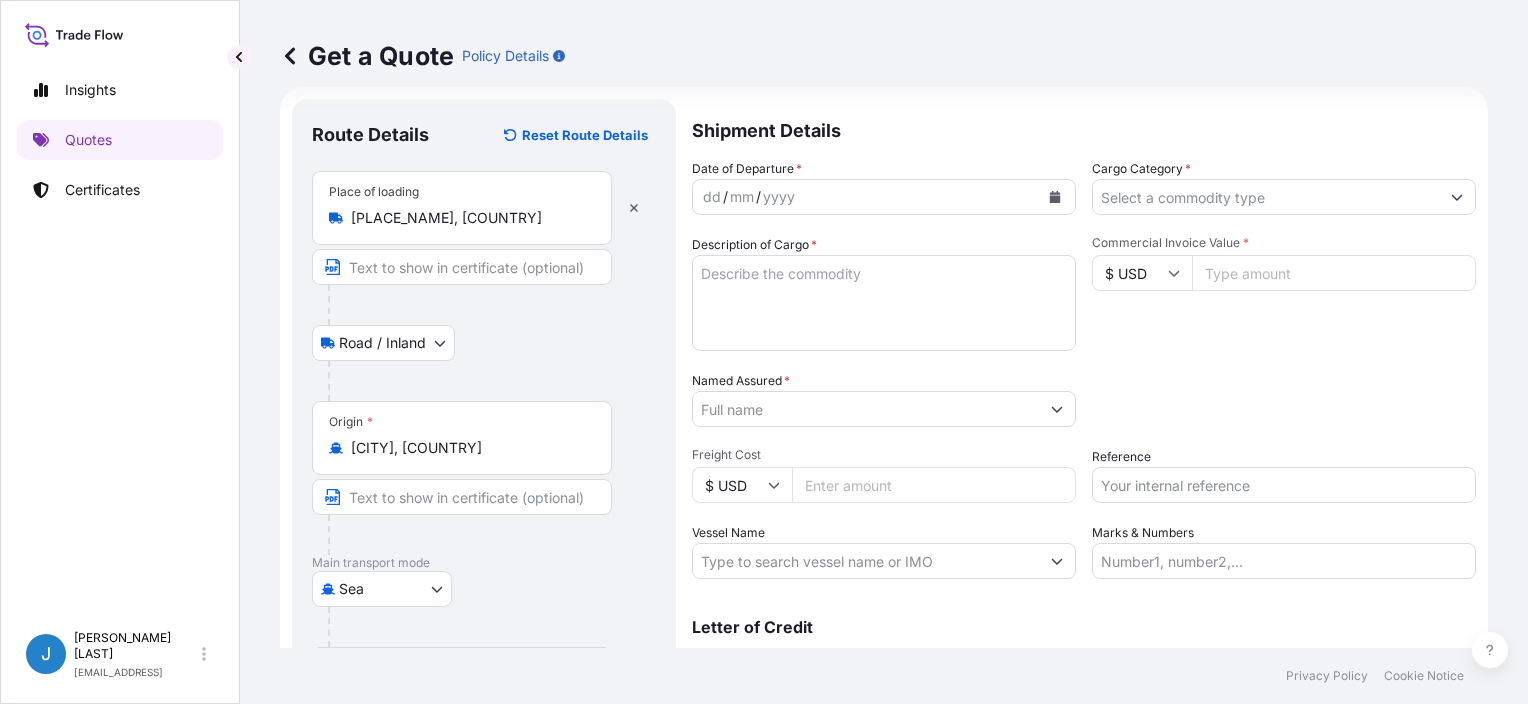 scroll, scrollTop: 0, scrollLeft: 0, axis: both 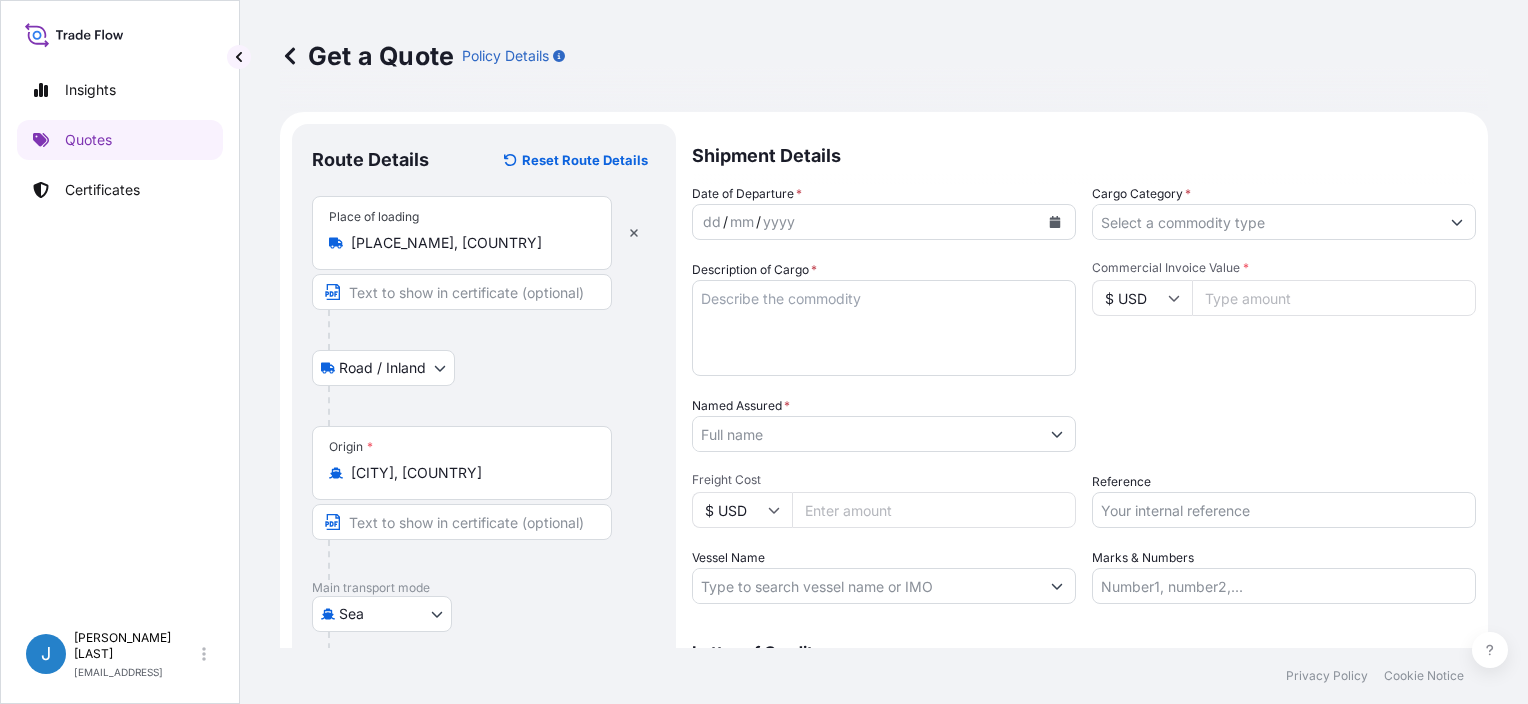 click 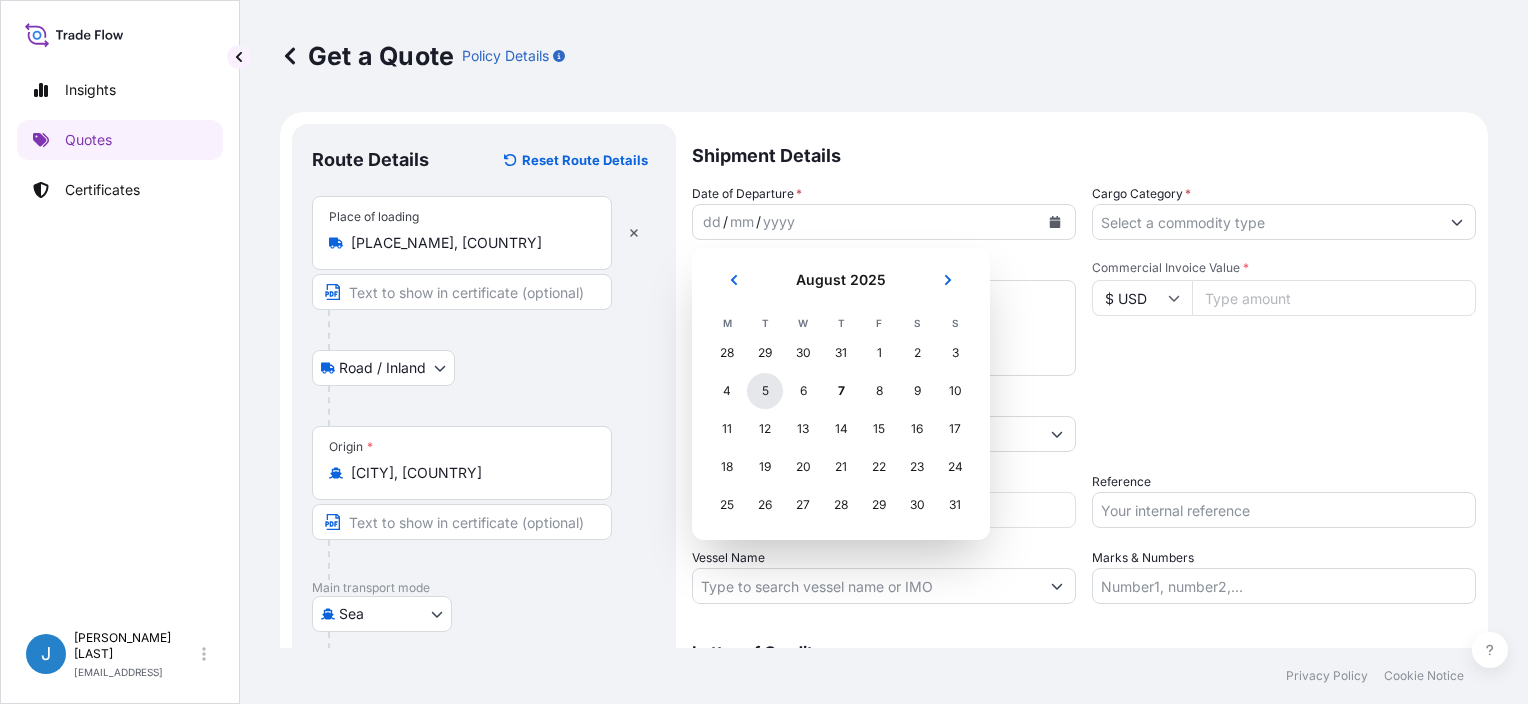 click on "5" at bounding box center [765, 391] 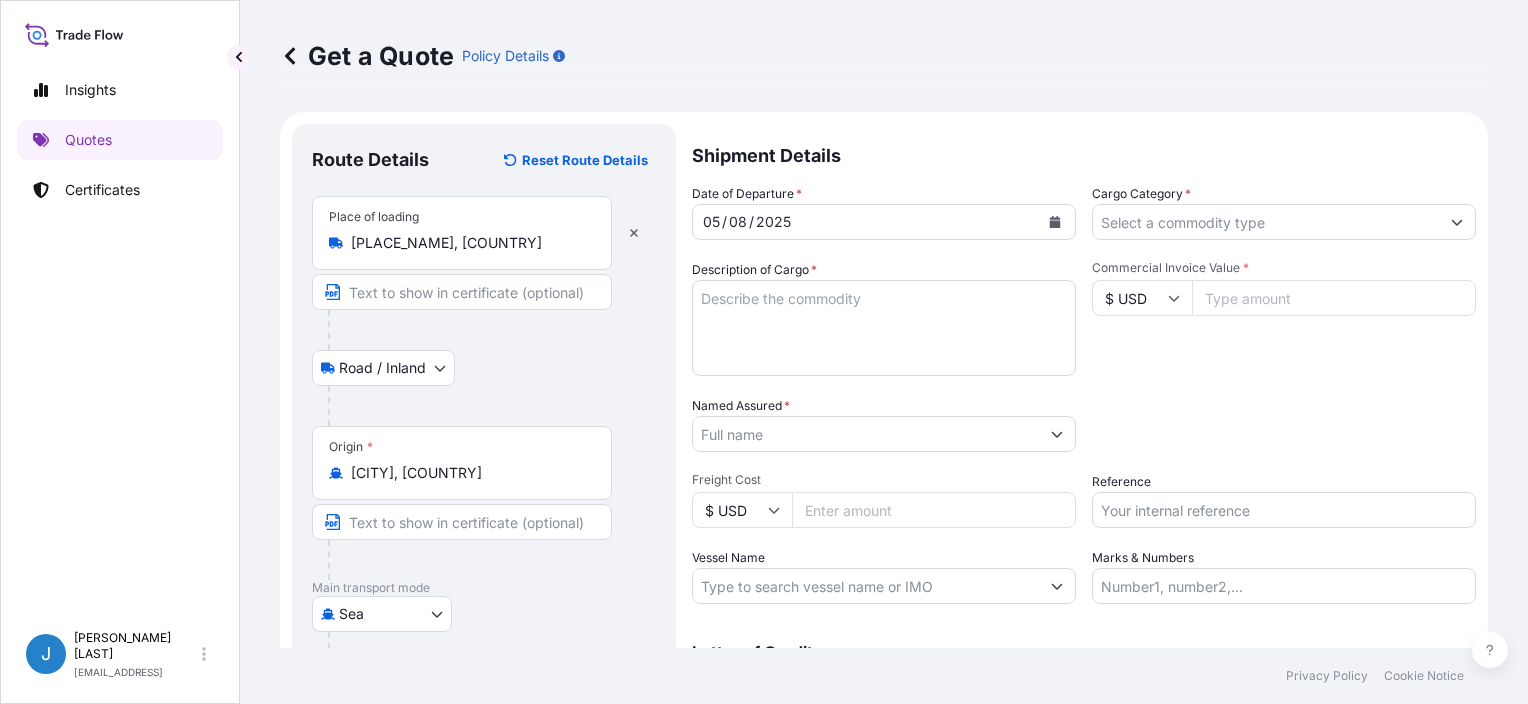 click on "Date of Departure * 05 / 08 / 2025 Cargo Category * Description of Cargo * Commercial Invoice Value   * $ USD Named Assured * Packing Category Type to search a container mode Please select a primary mode of transportation first. Freight Cost   $ USD Reference Vessel Name Marks & Numbers" at bounding box center (1084, 394) 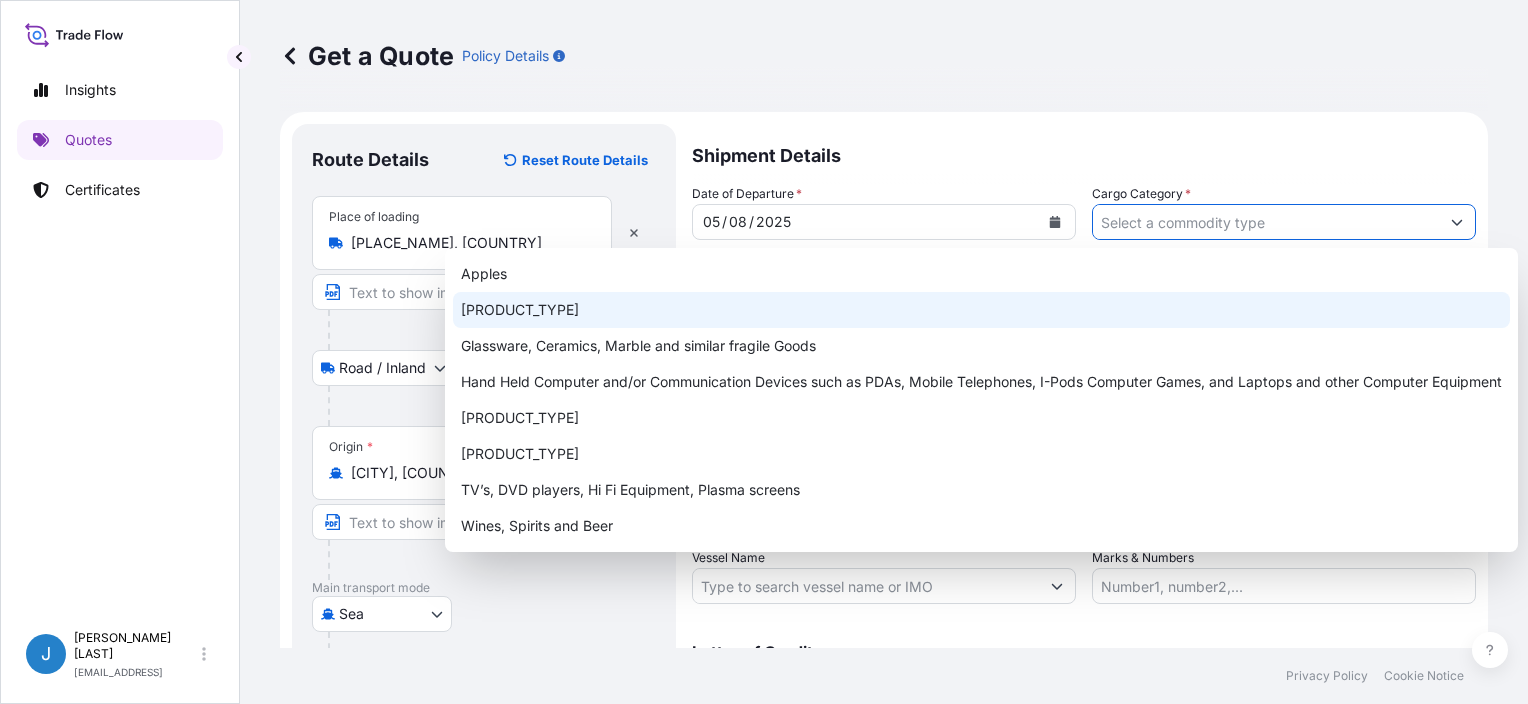 click on "[PRODUCT_TYPE]" at bounding box center (981, 310) 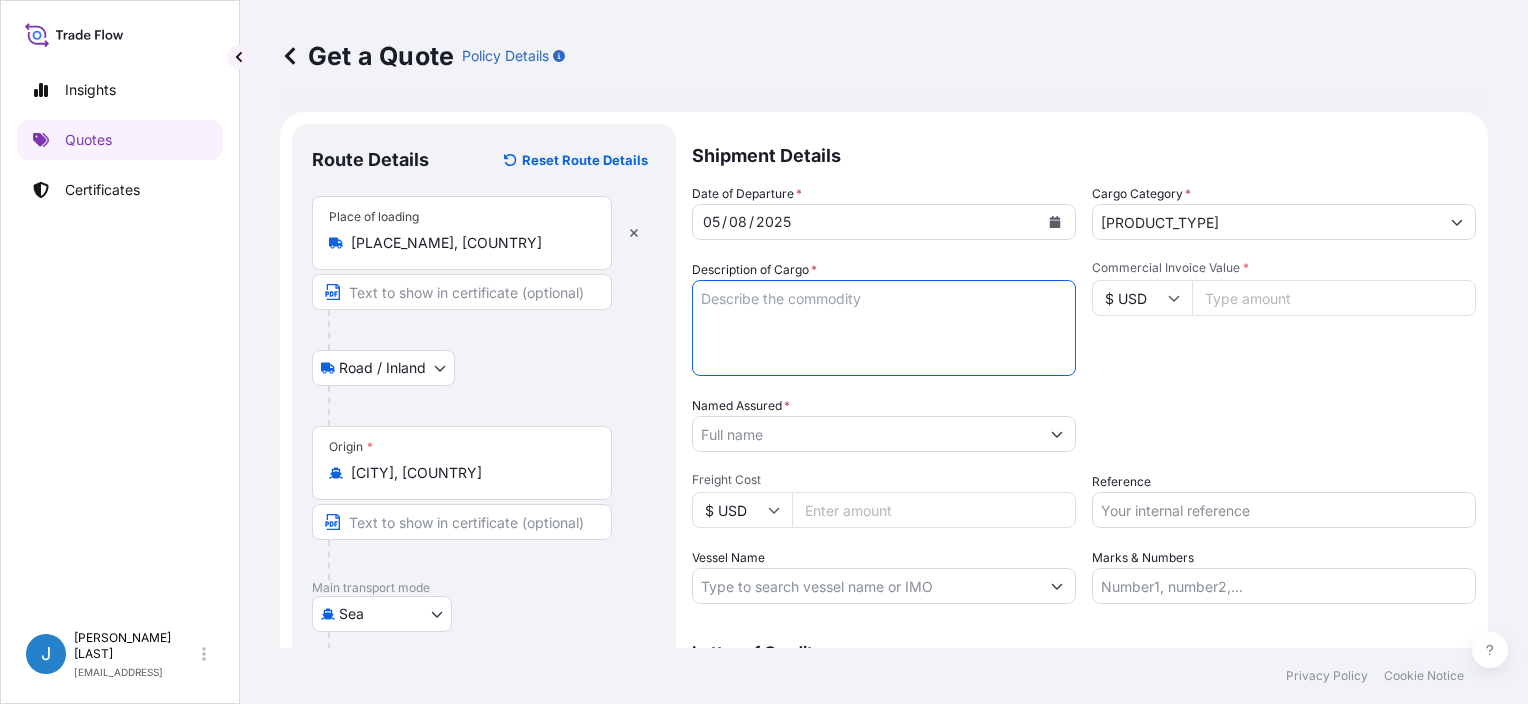 click on "Description of Cargo *" at bounding box center (884, 328) 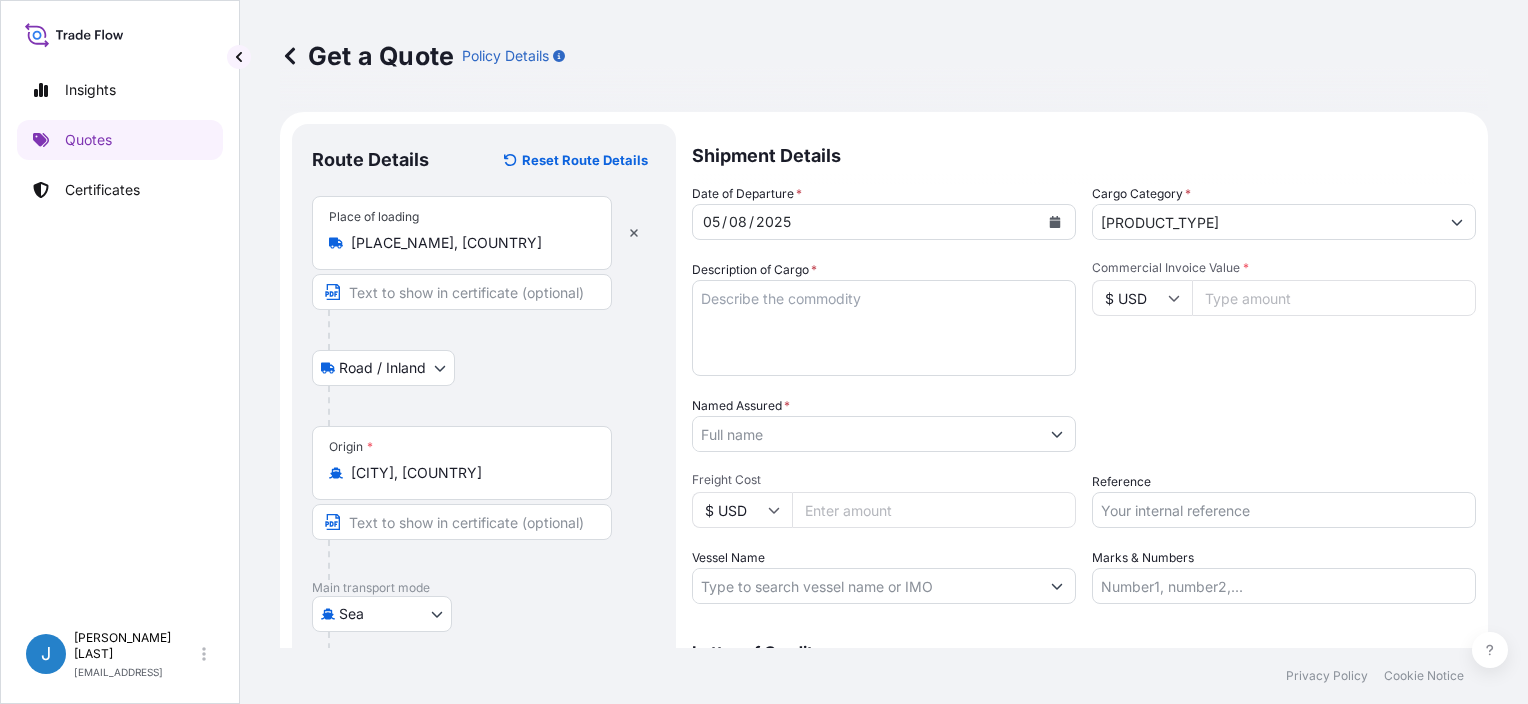click on "Description of Cargo *" at bounding box center [884, 328] 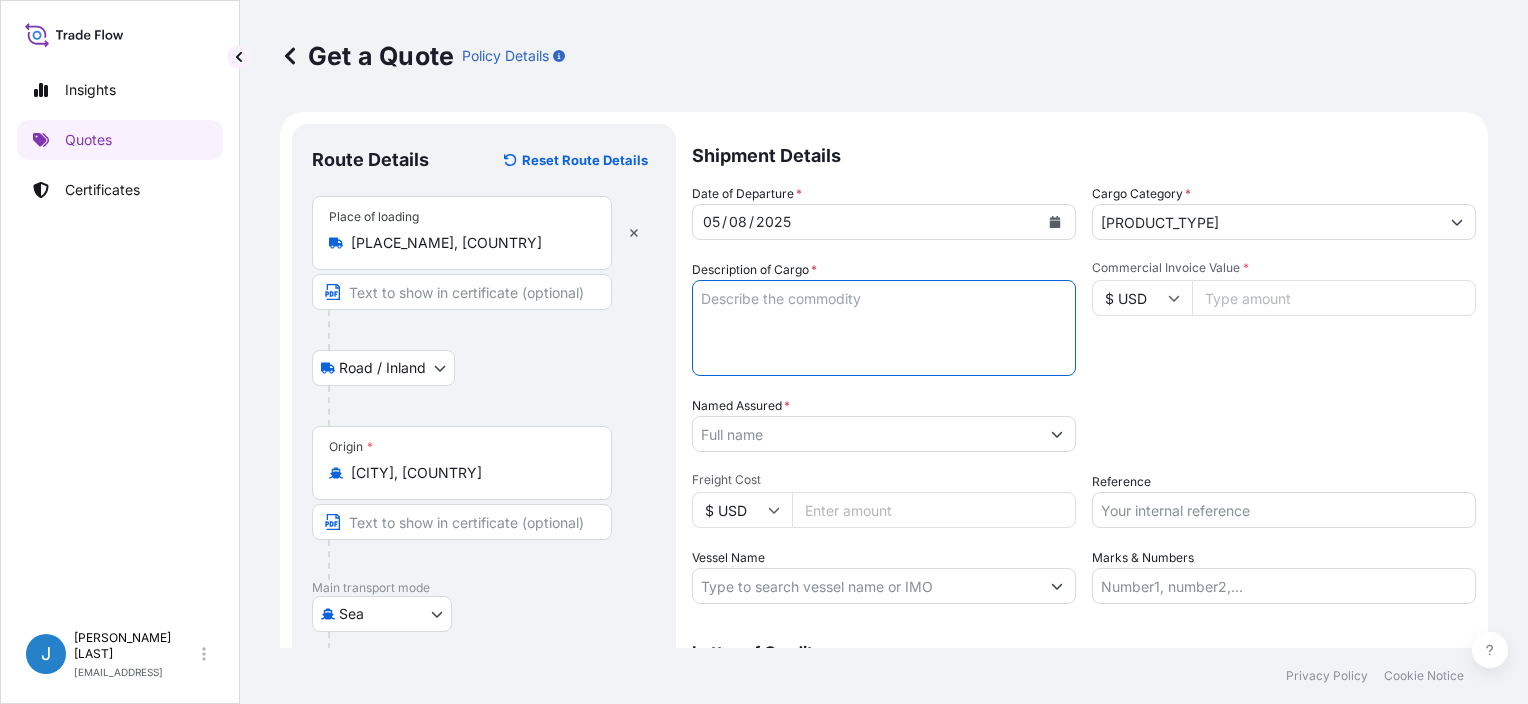 paste on "FOOD PRODUCTS
NET WEIGHT: 16068.00 KG" 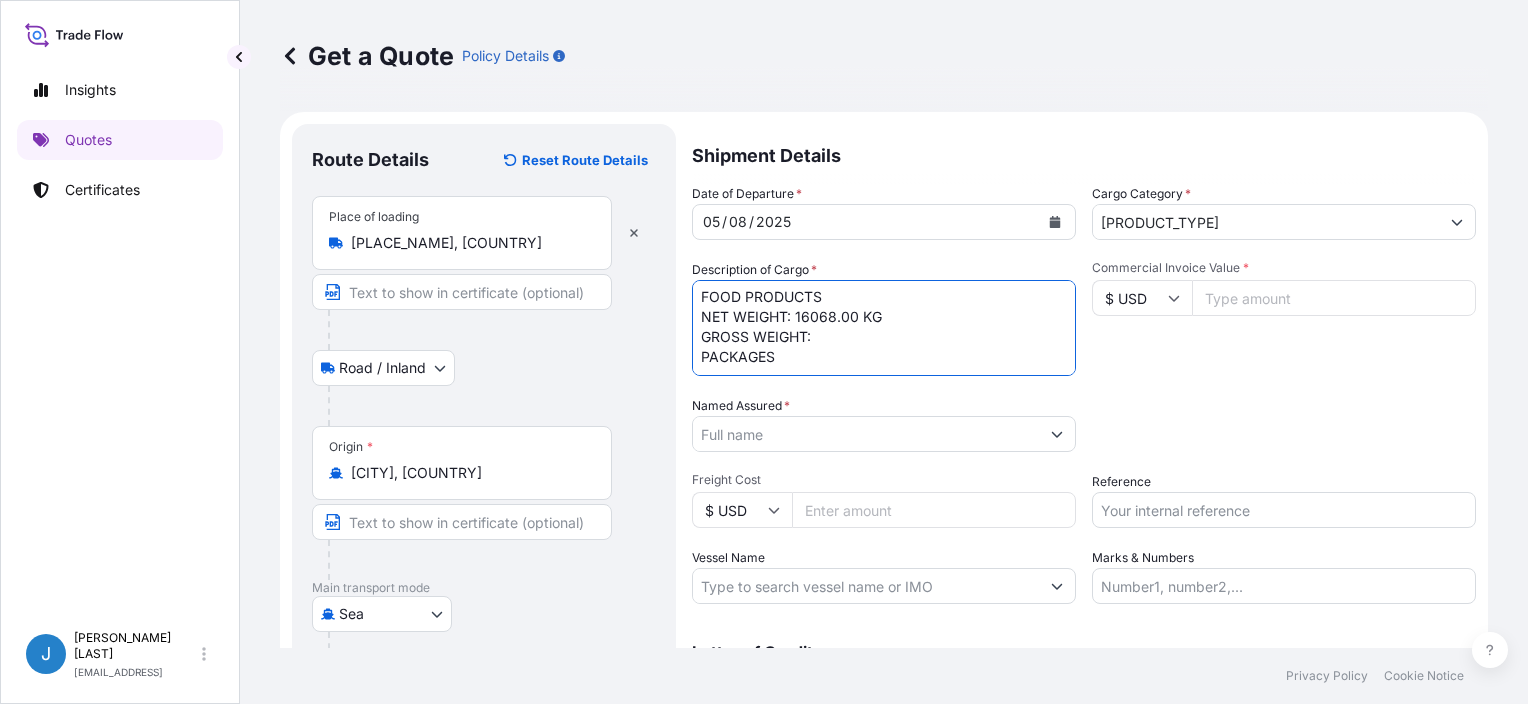 scroll, scrollTop: 32, scrollLeft: 0, axis: vertical 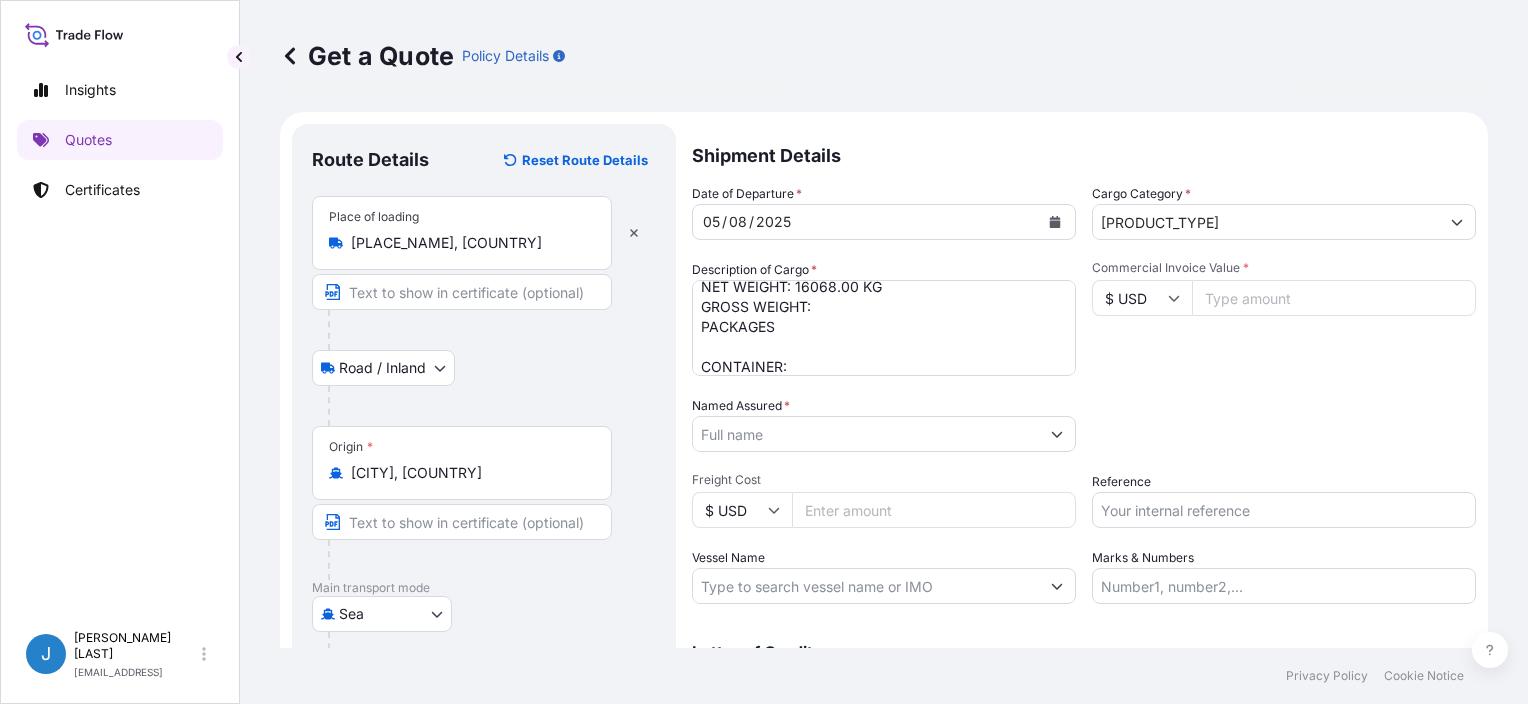 click on "FOOD PRODUCTS
NET WEIGHT: 16068.00 KG
GROSS WEIGHT:
PACKAGES
CONTAINER:" at bounding box center [884, 328] 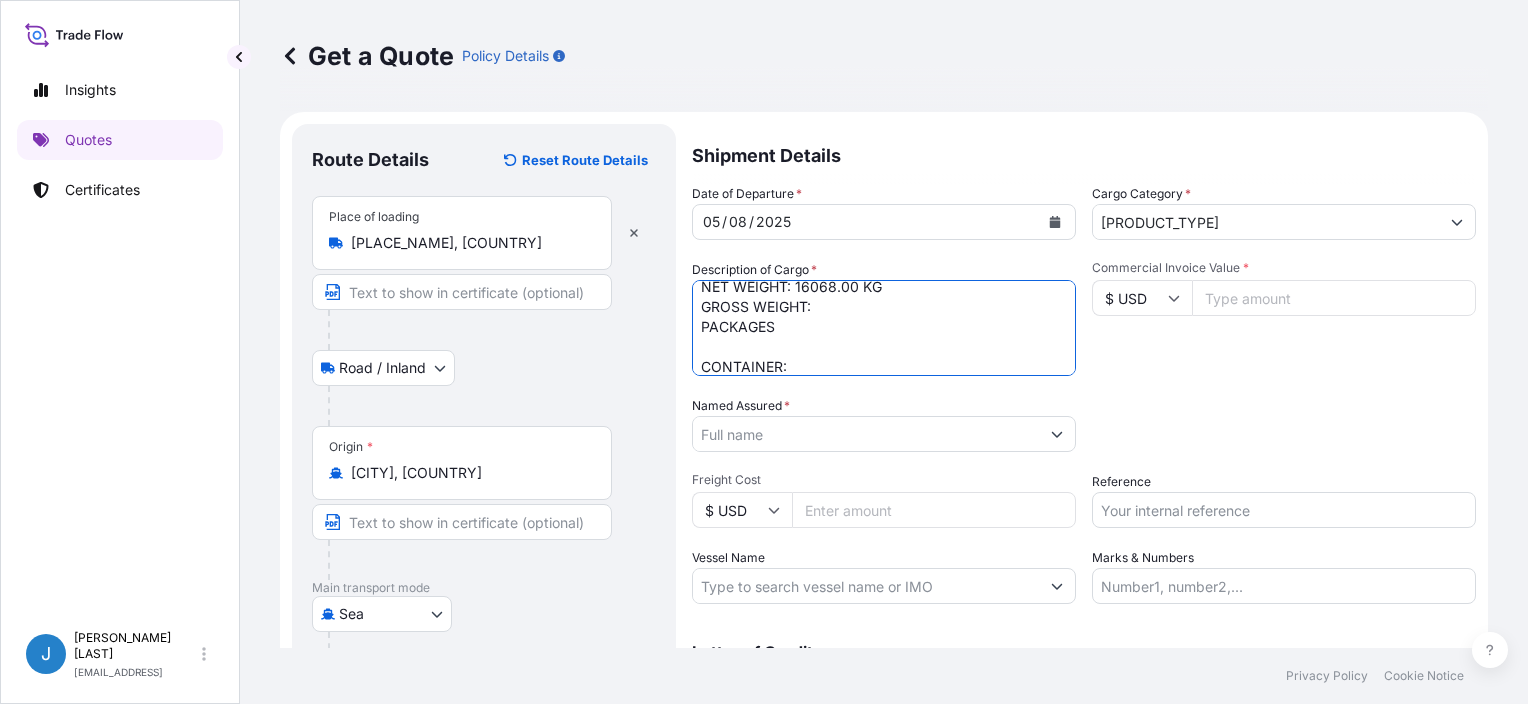 paste on "22892" 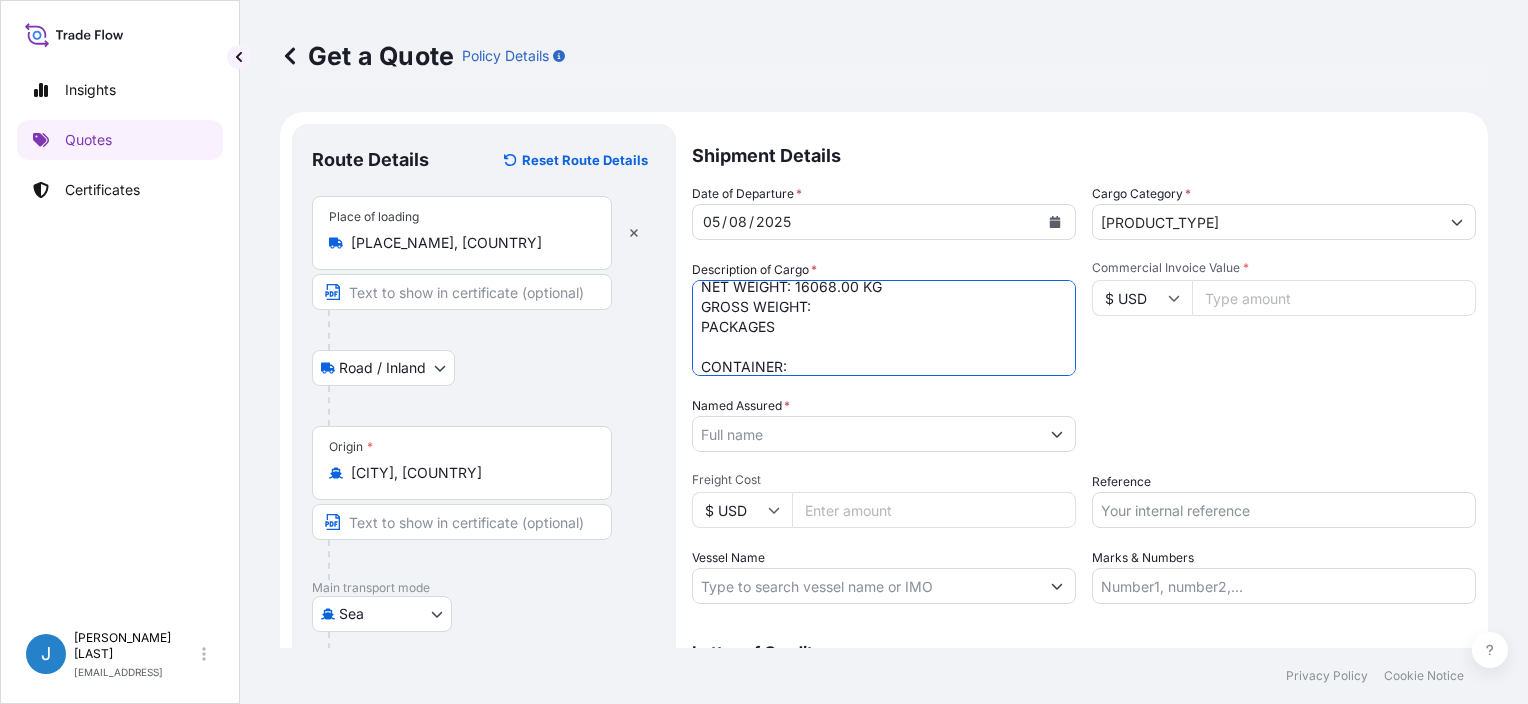 click on "FOOD PRODUCTS
NET WEIGHT: 16068.00 KG
GROSS WEIGHT:
PACKAGES
CONTAINER:" at bounding box center [884, 328] 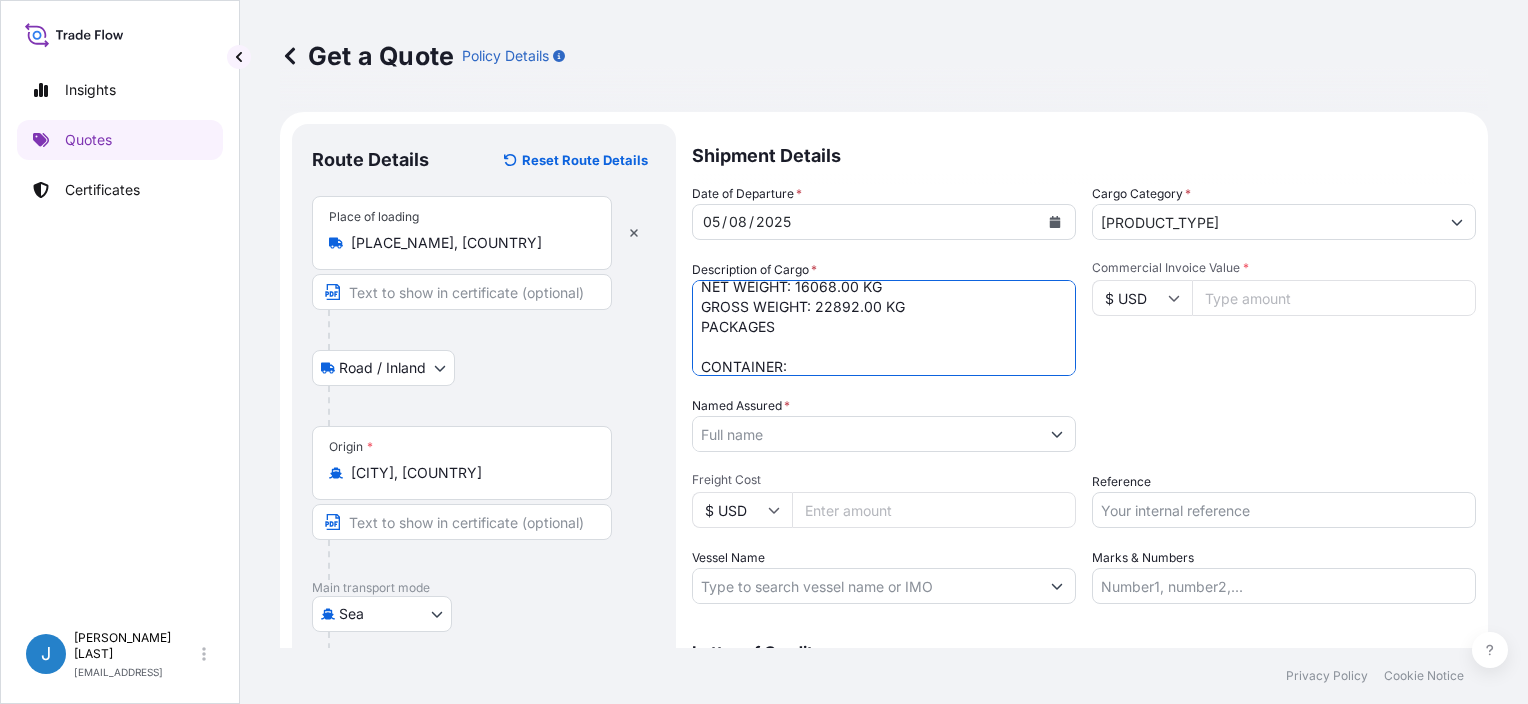 click on "FOOD PRODUCTS
NET WEIGHT: 16068.00 KG
GROSS WEIGHT: 22892.00 KG
PACKAGES
CONTAINER:" at bounding box center [884, 328] 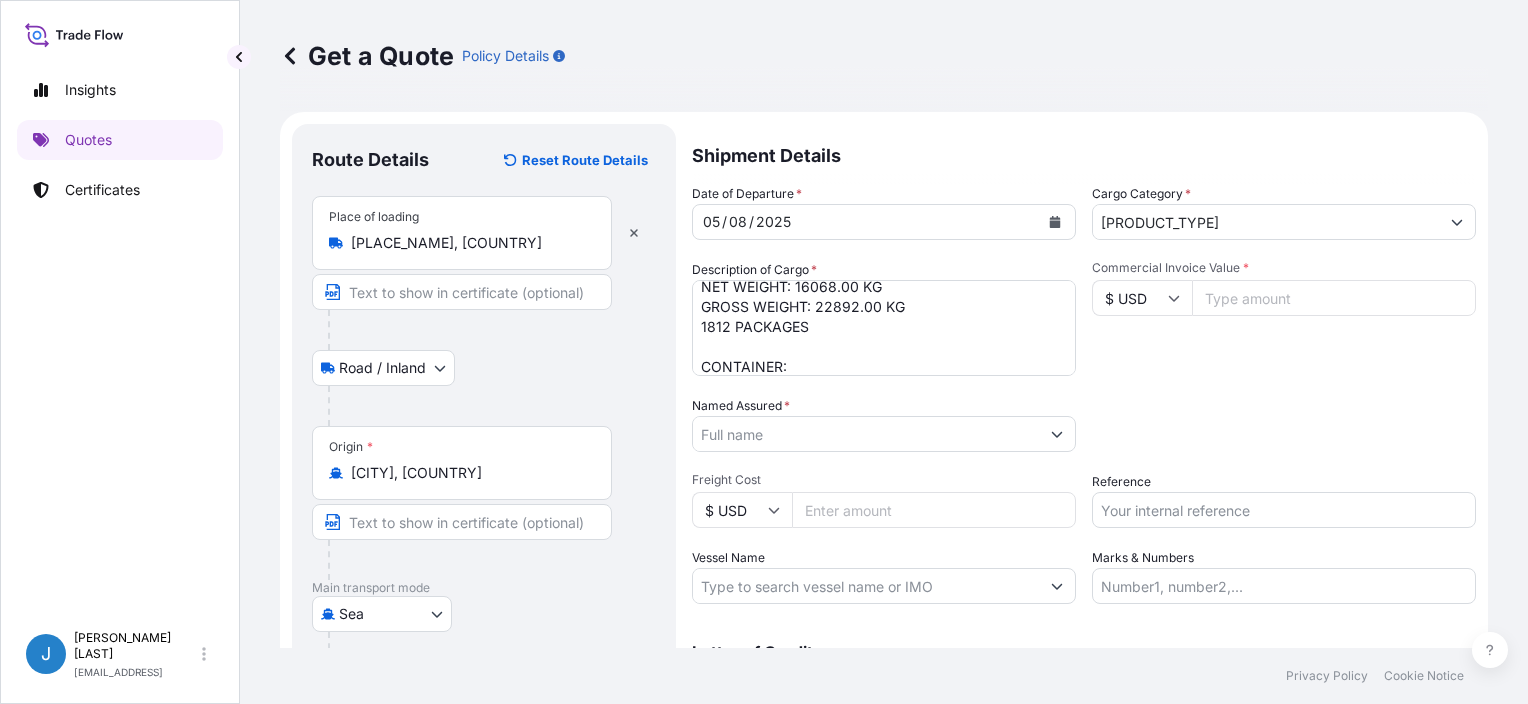 click on "FOOD PRODUCTS
NET WEIGHT: 16068.00 KG
GROSS WEIGHT: 22892.00 KG
1812 PACKAGES
CONTAINER:" at bounding box center (884, 328) 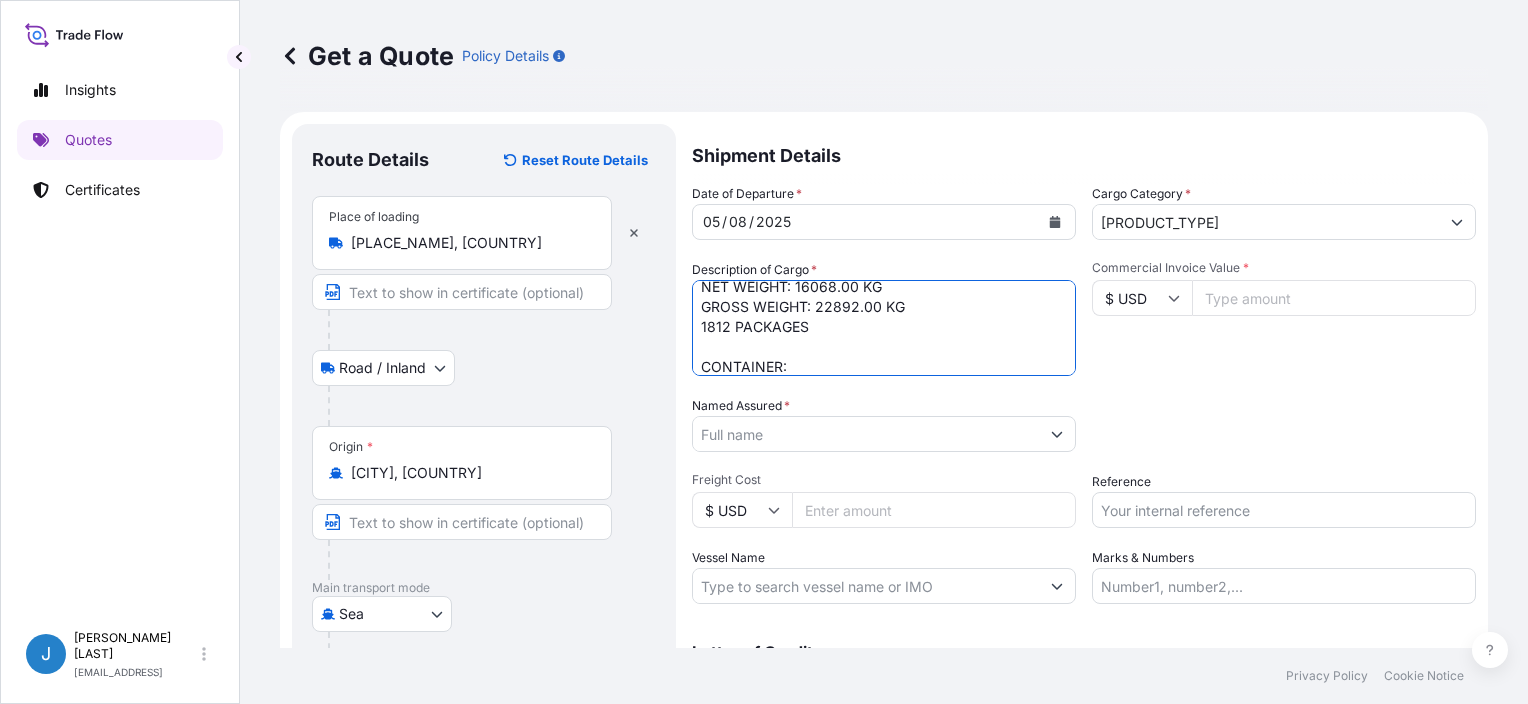 paste on "[CONTAINER_ID]" 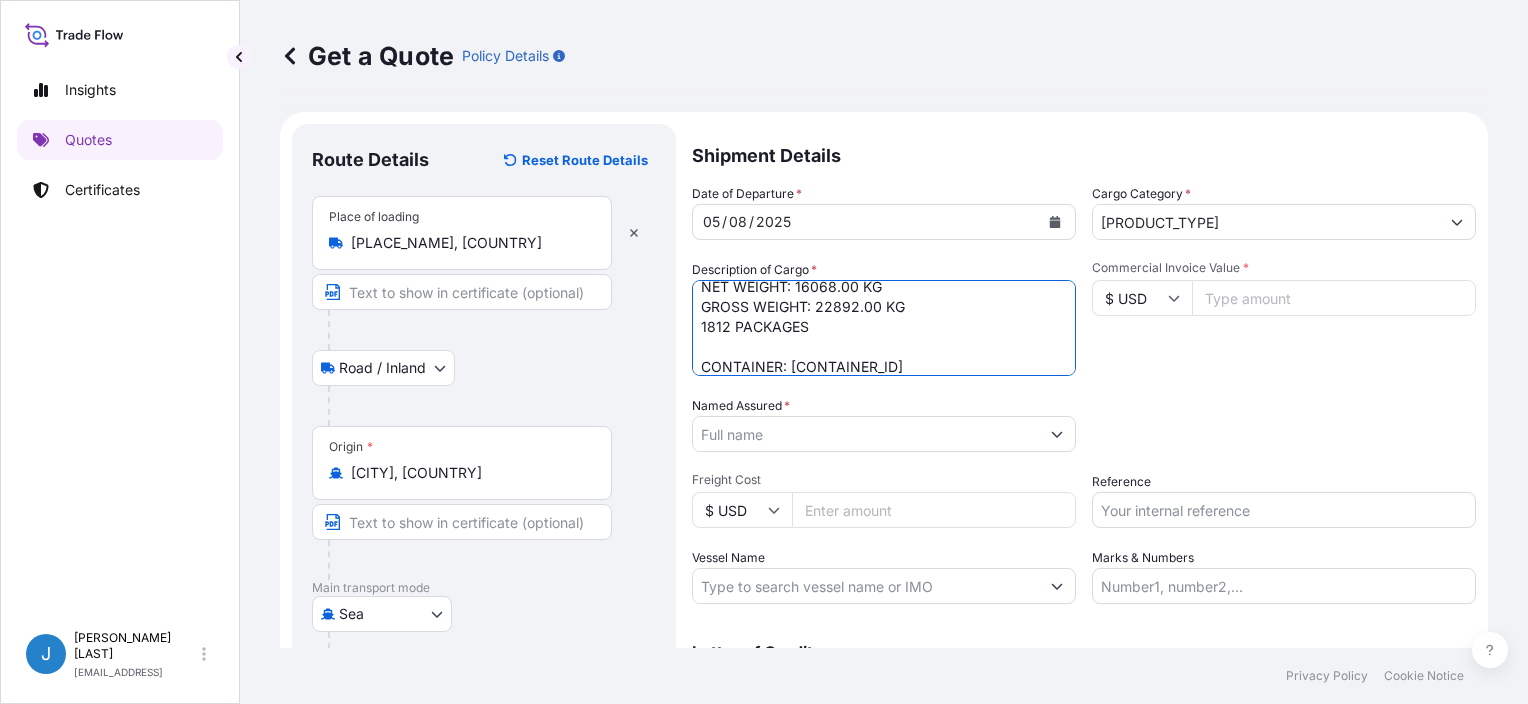 type on "FOOD PRODUCTS
NET WEIGHT: 16068.00 KG
GROSS WEIGHT: 22892.00 KG
1812 PACKAGES
CONTAINER: [CONTAINER_ID]" 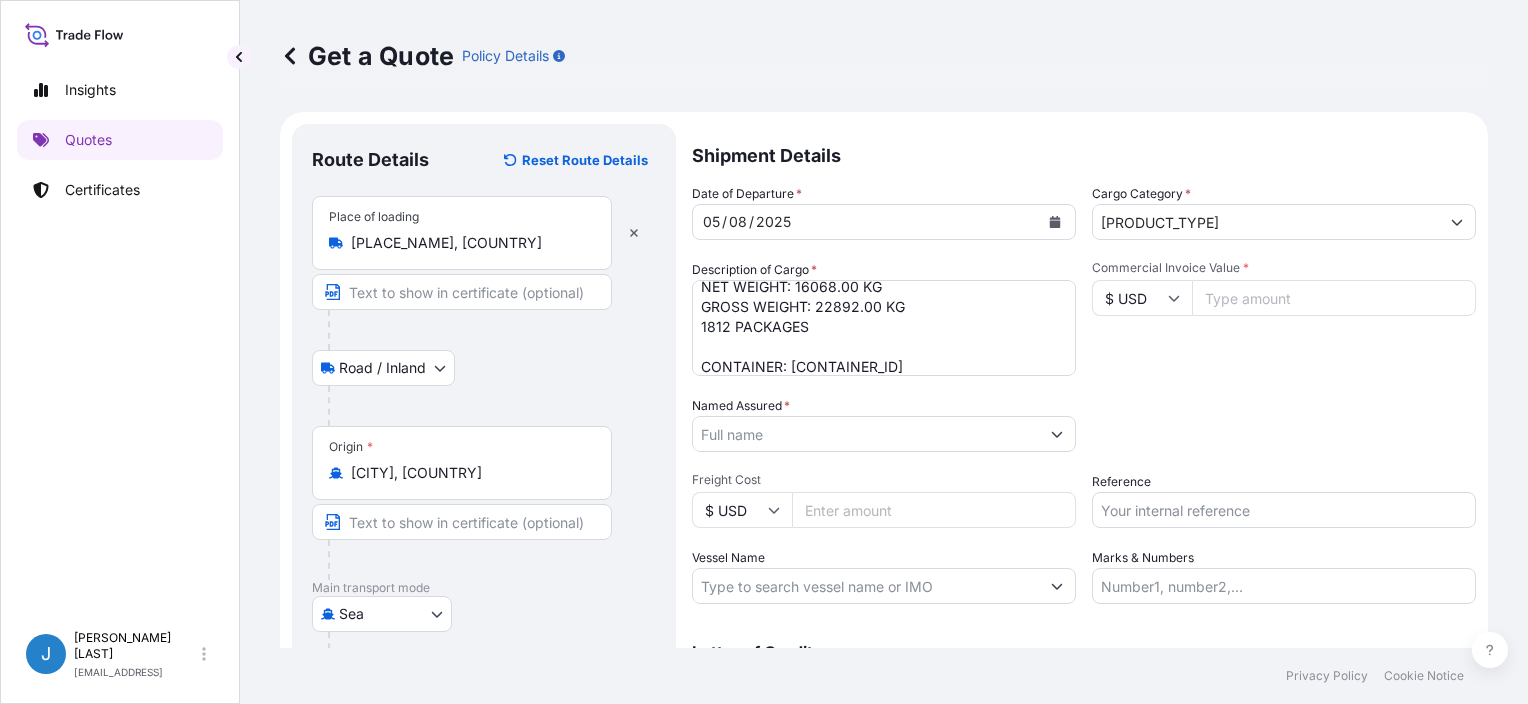 click on "Packing Category Type to search a container mode Please select a primary mode of transportation first." at bounding box center (1284, 424) 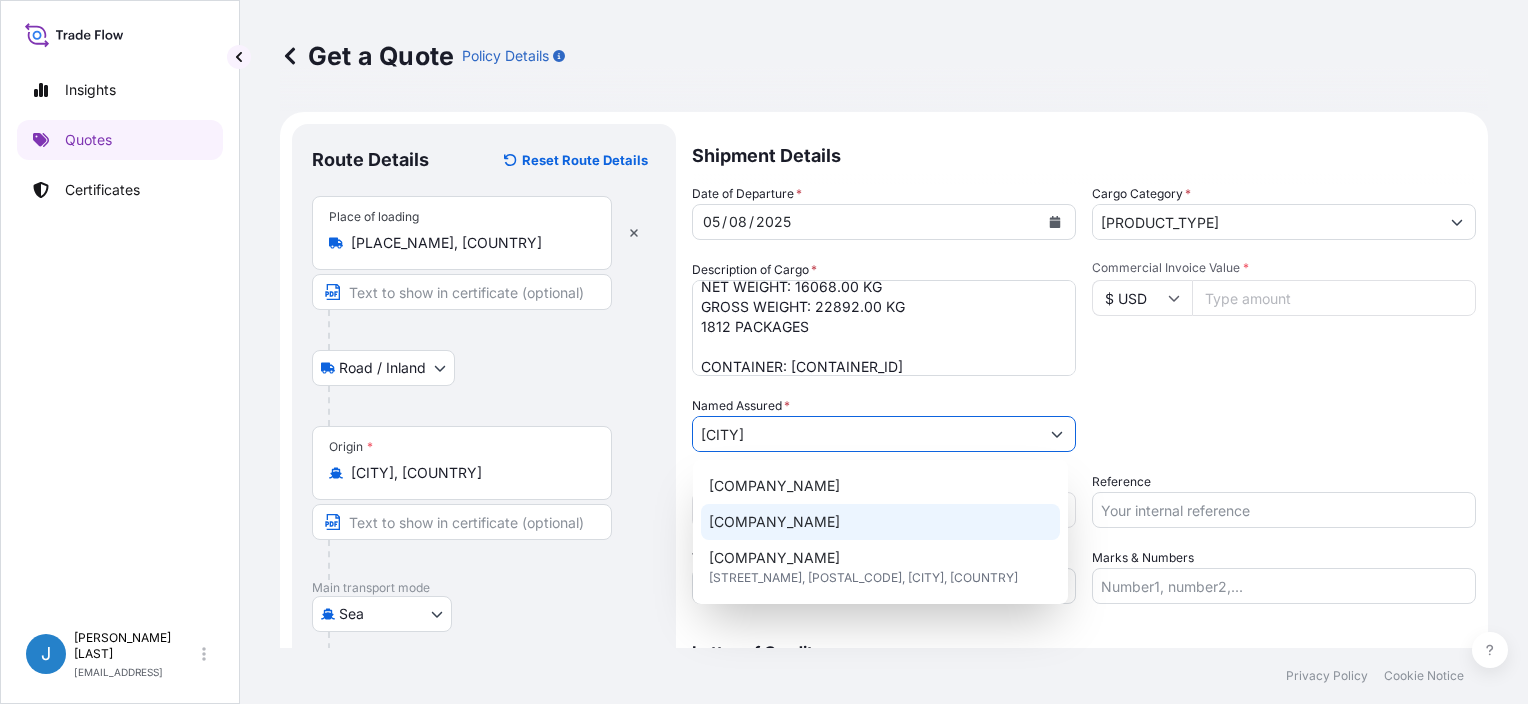 click on "[COMPANY_NAME]" at bounding box center [774, 522] 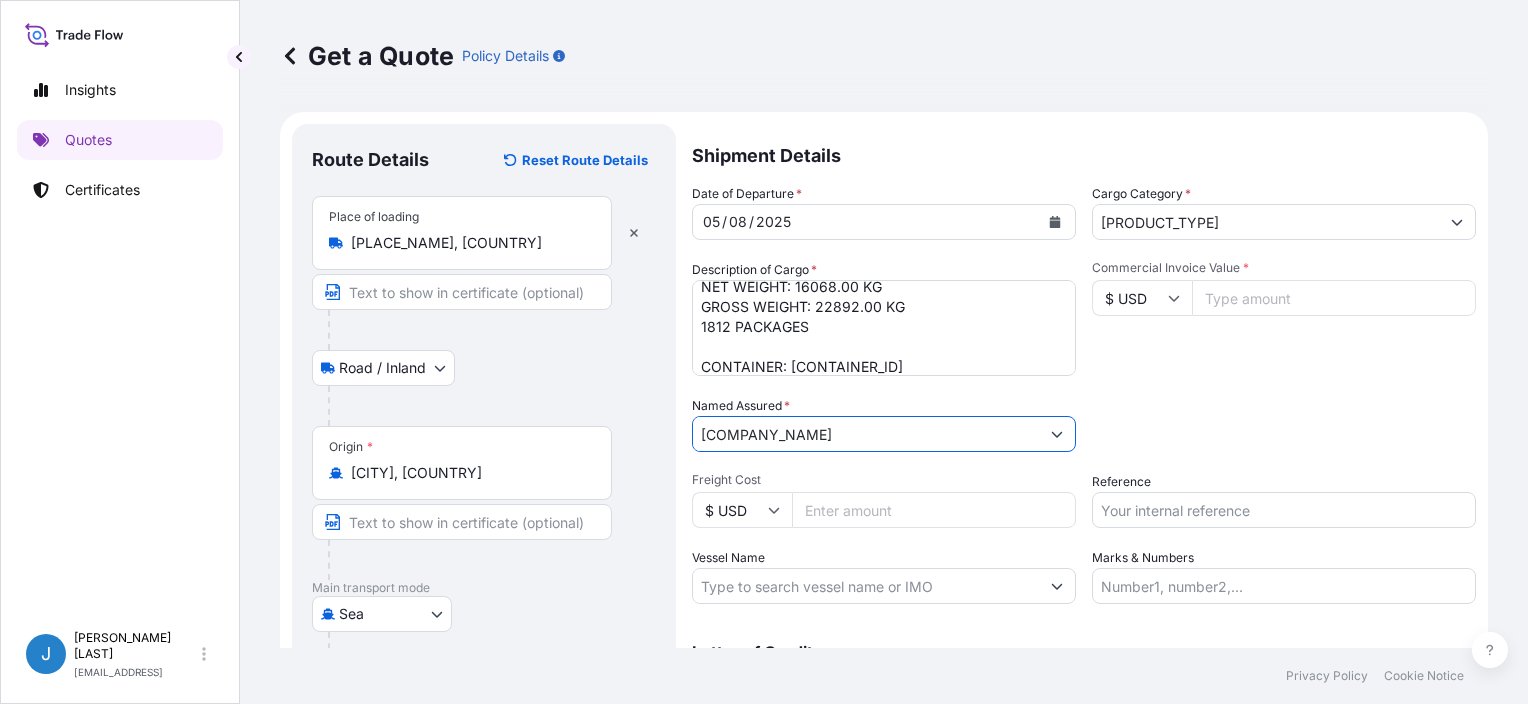 type on "[COMPANY_NAME]" 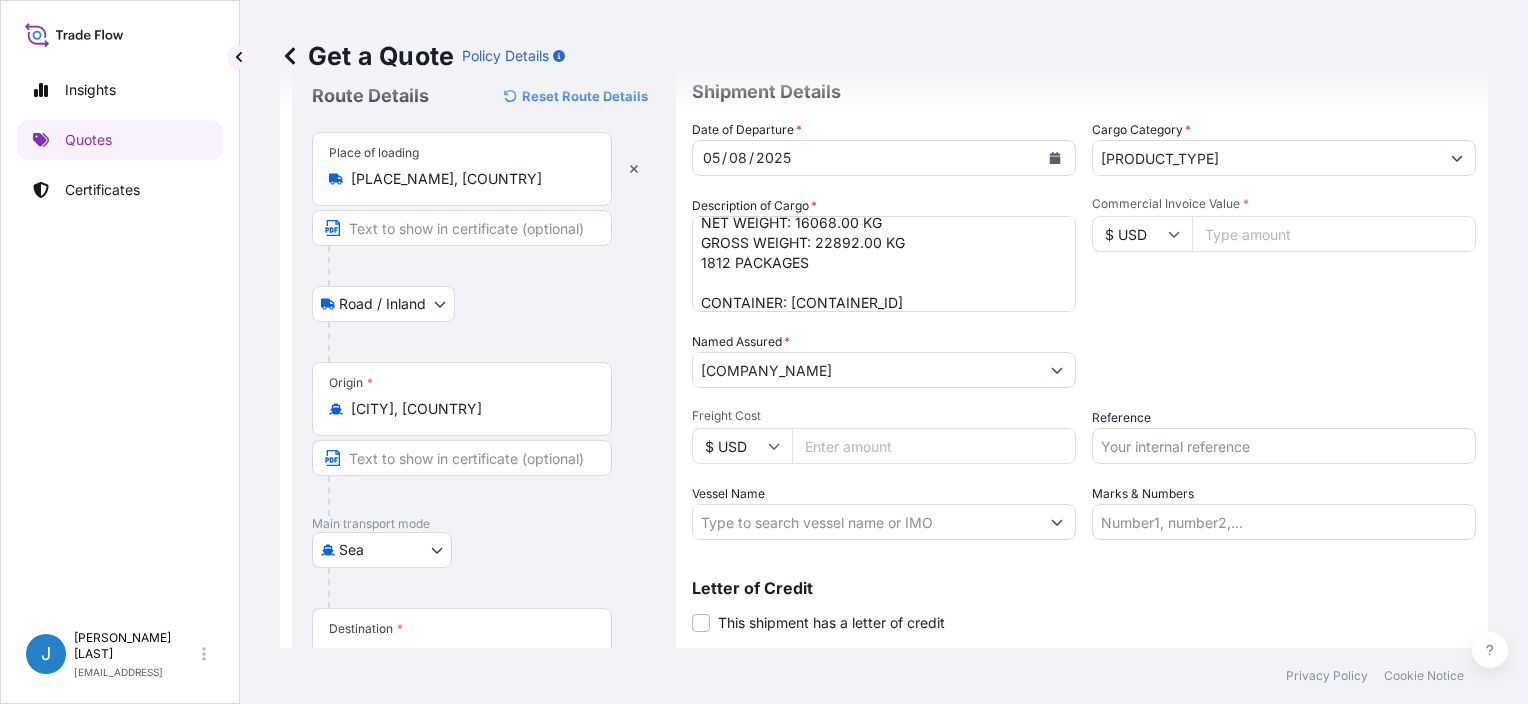 scroll, scrollTop: 100, scrollLeft: 0, axis: vertical 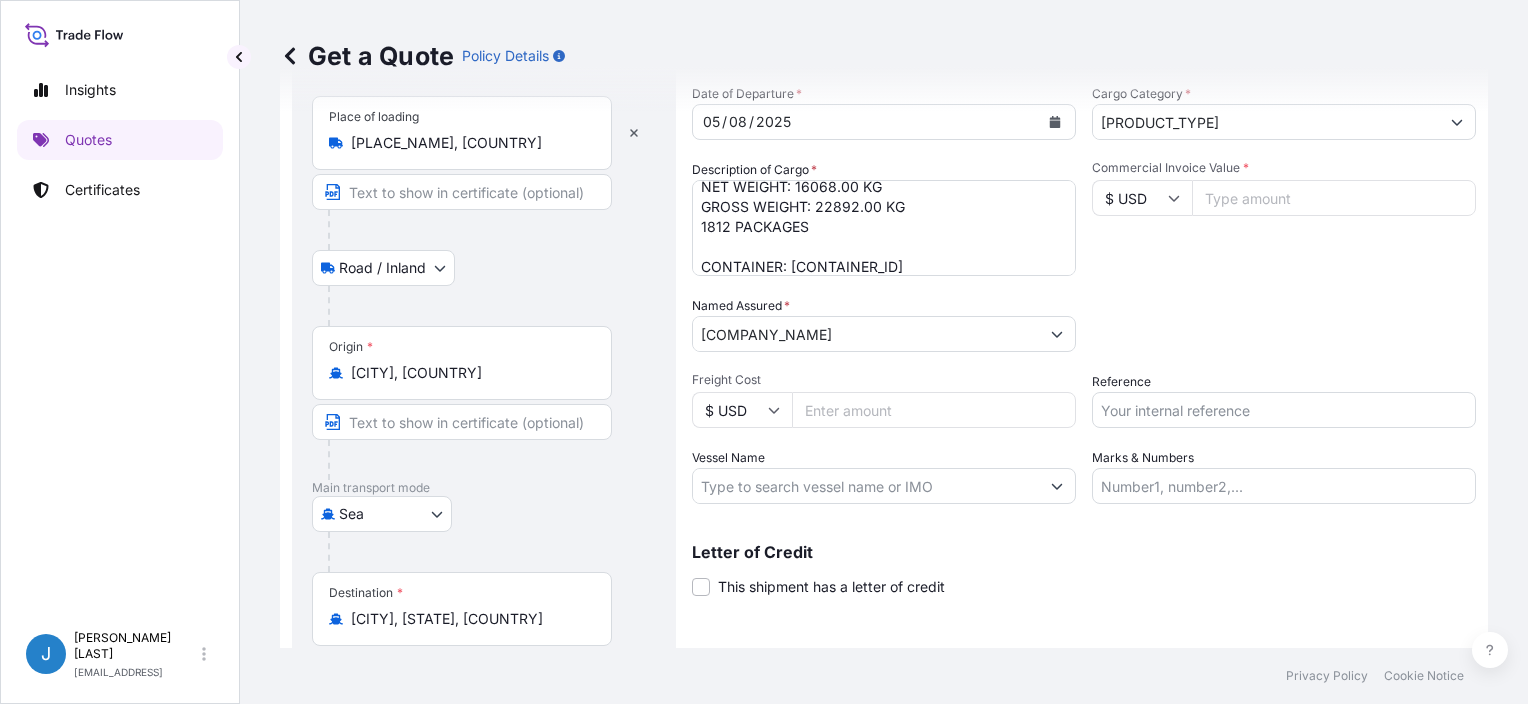 click on "Reference" at bounding box center (1284, 410) 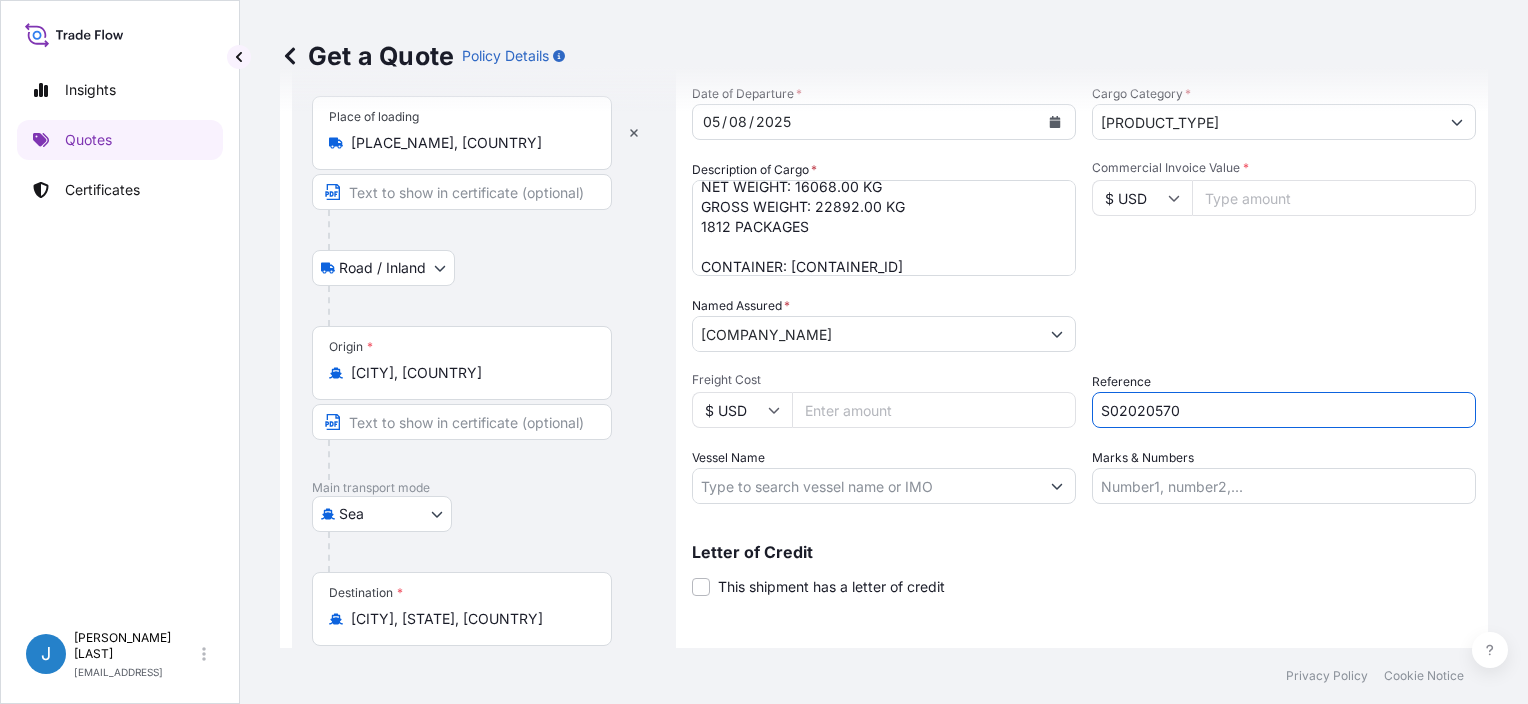 type on "S02020570" 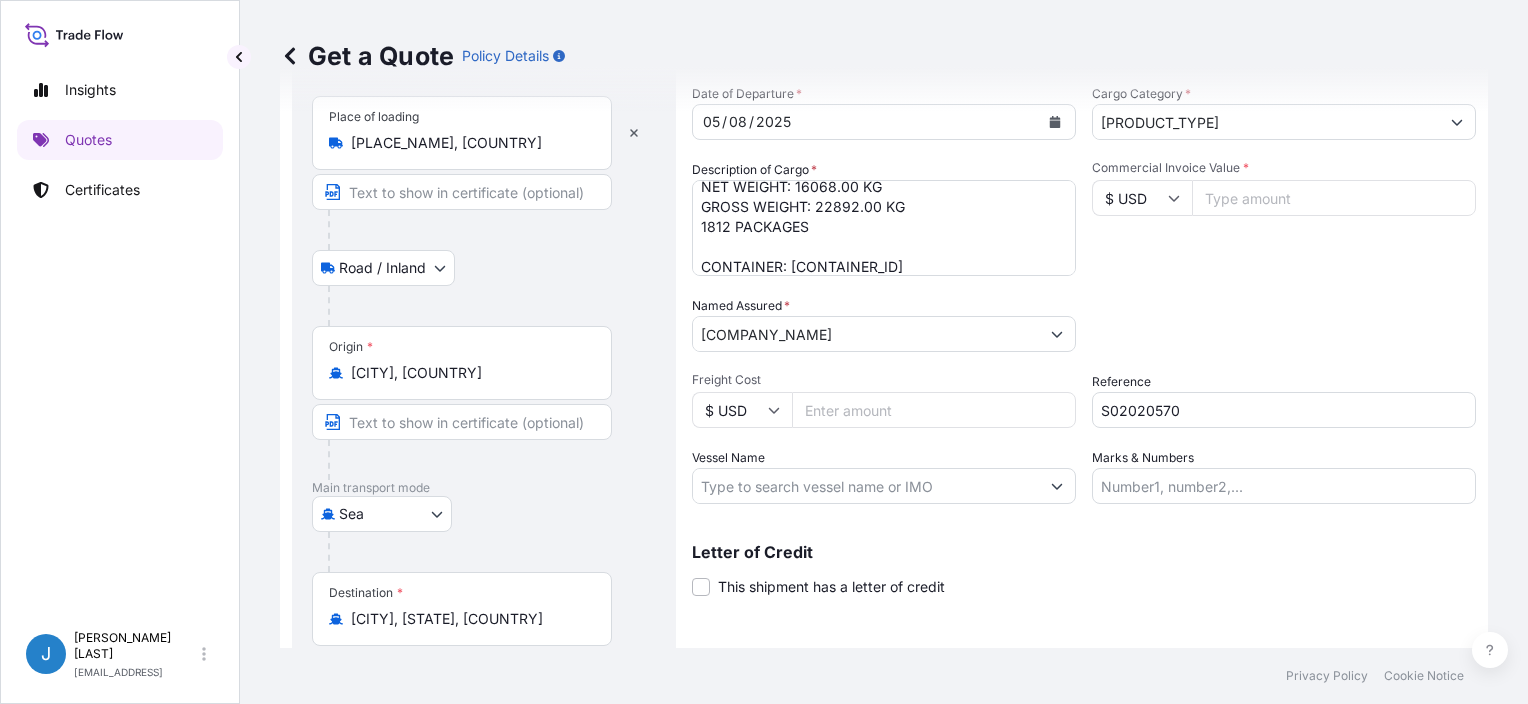 click on "$ USD" at bounding box center [1142, 198] 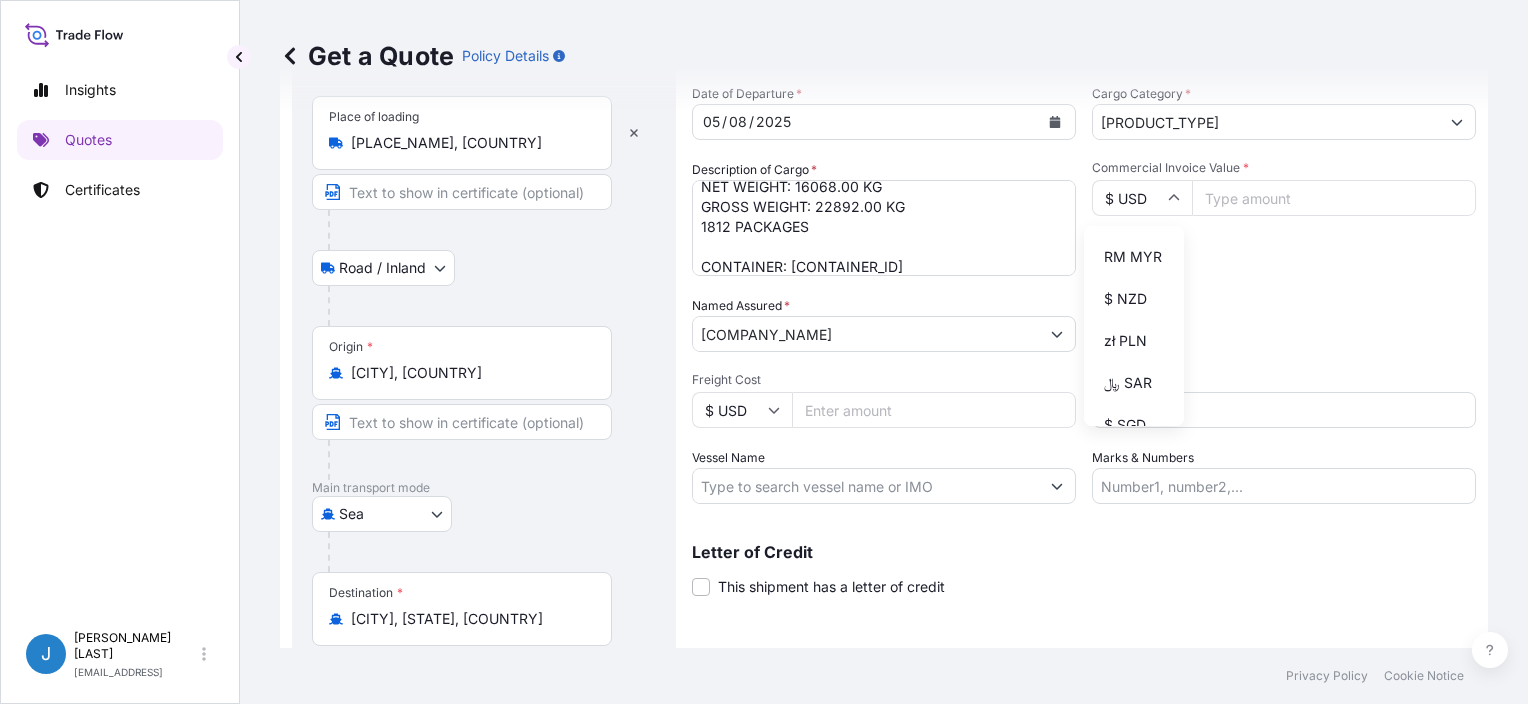 scroll, scrollTop: 600, scrollLeft: 0, axis: vertical 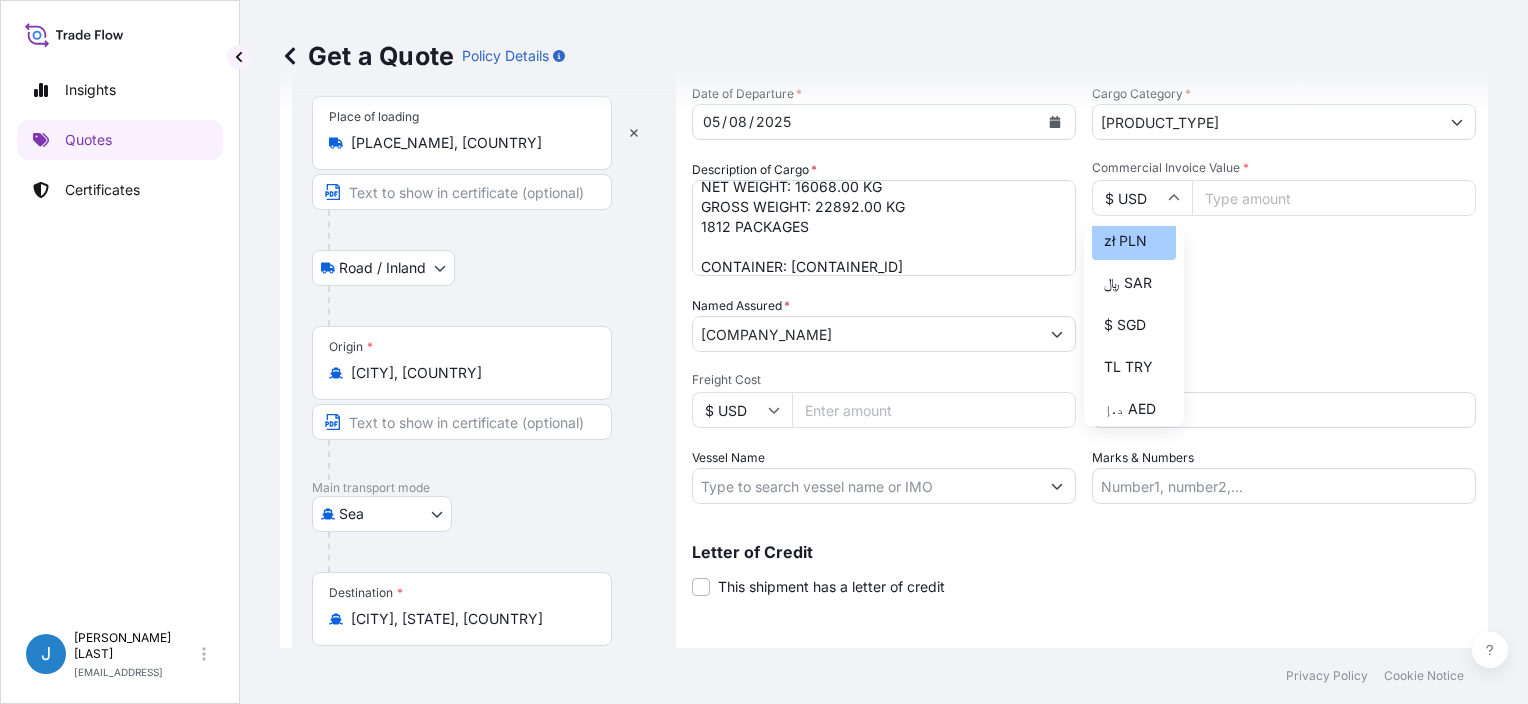 click on "zł PLN" at bounding box center (1134, 241) 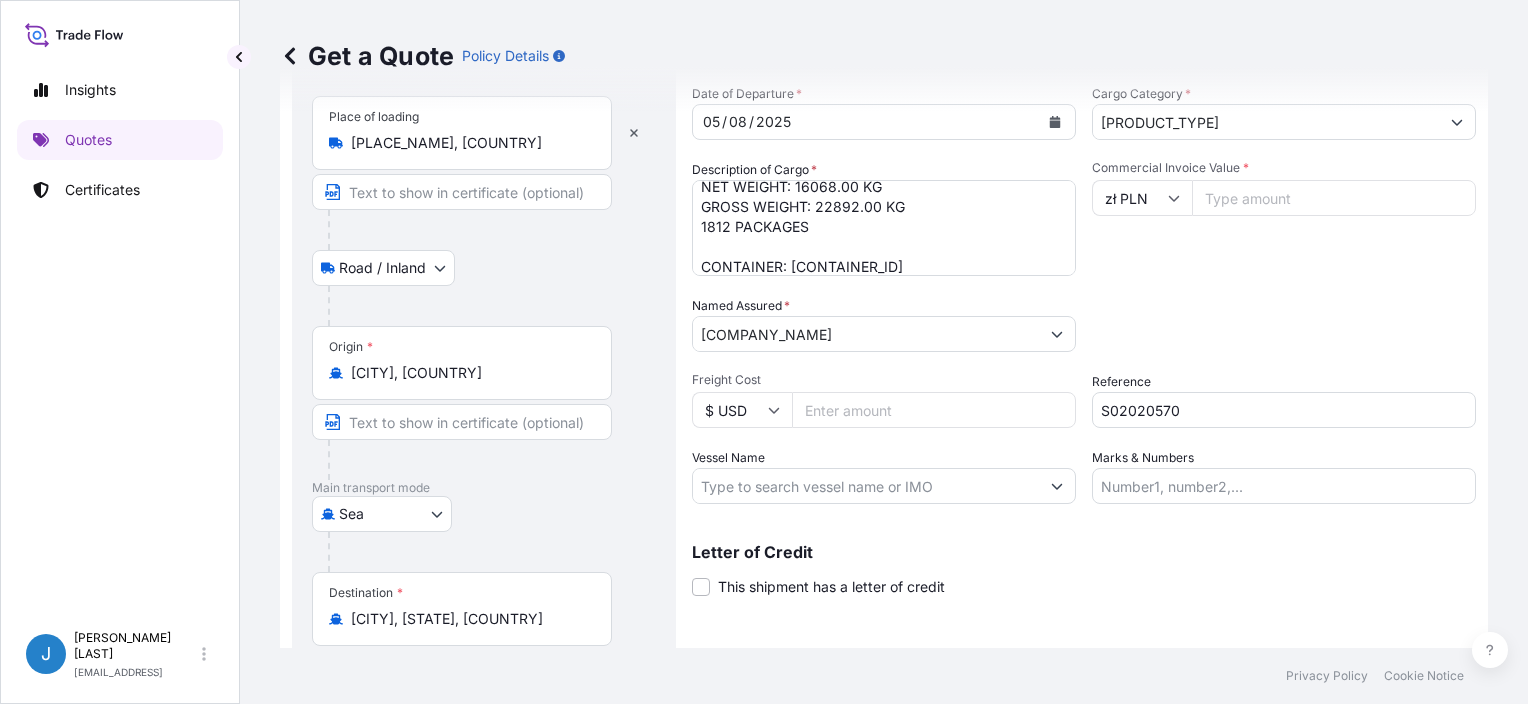 type on "zł PLN" 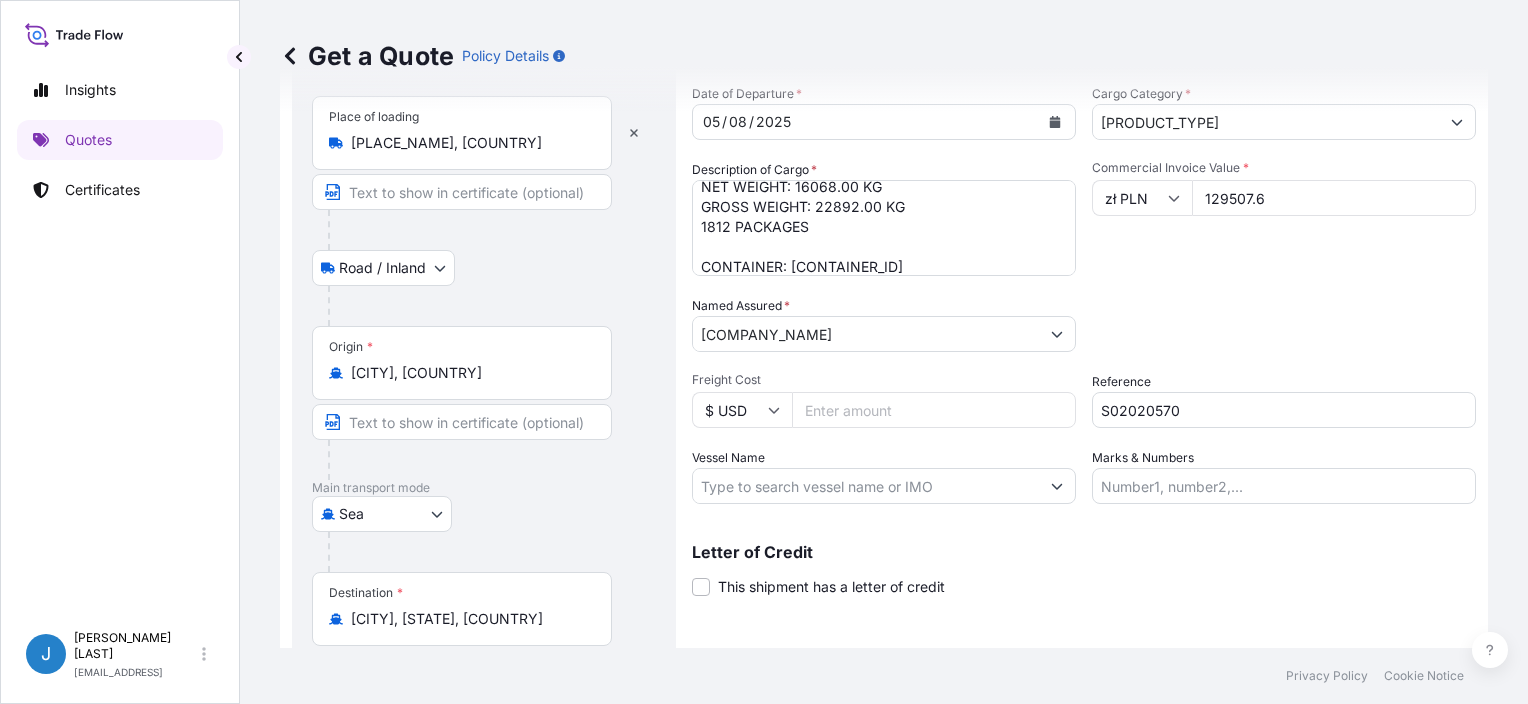 type on "129507.6" 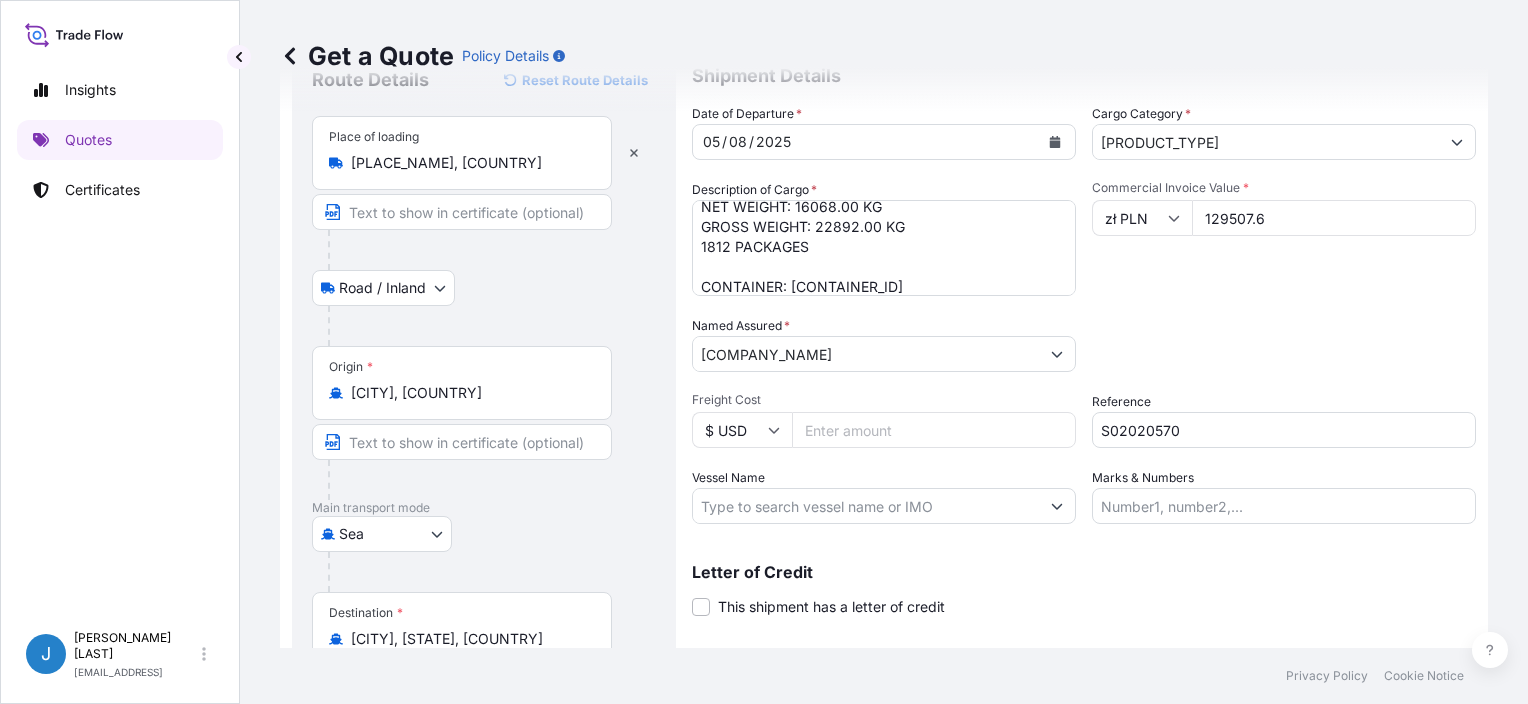 scroll, scrollTop: 0, scrollLeft: 0, axis: both 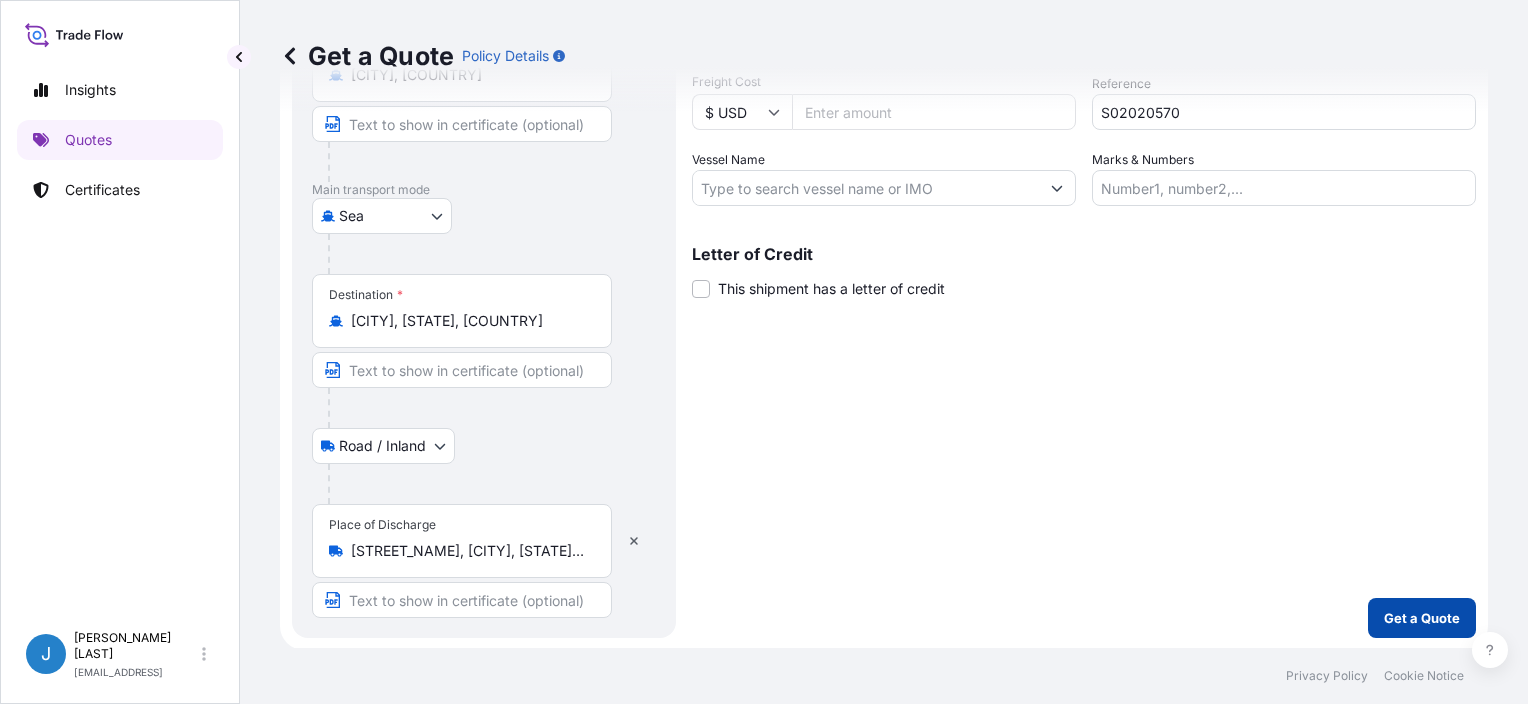 click on "Get a Quote" at bounding box center (1422, 618) 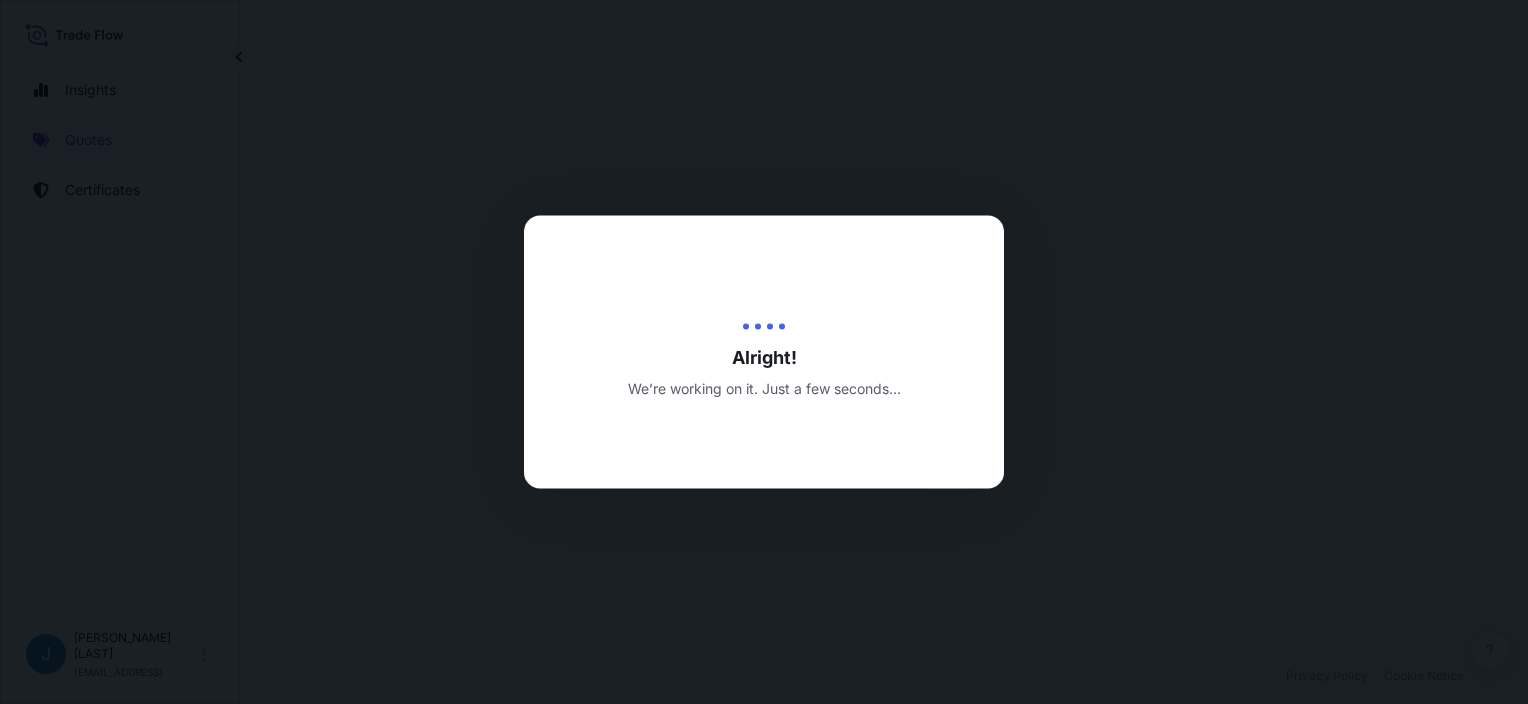 scroll, scrollTop: 0, scrollLeft: 0, axis: both 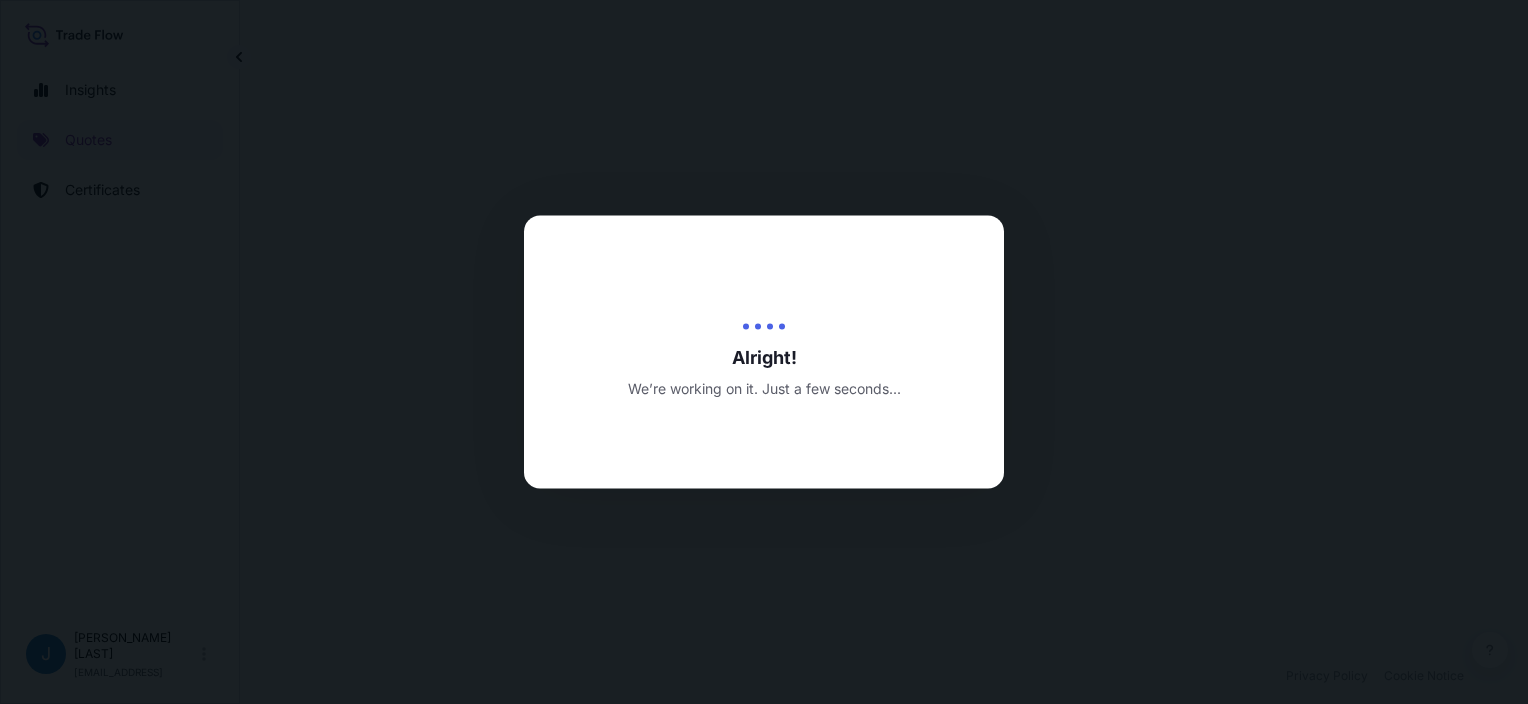 select on "Road / Inland" 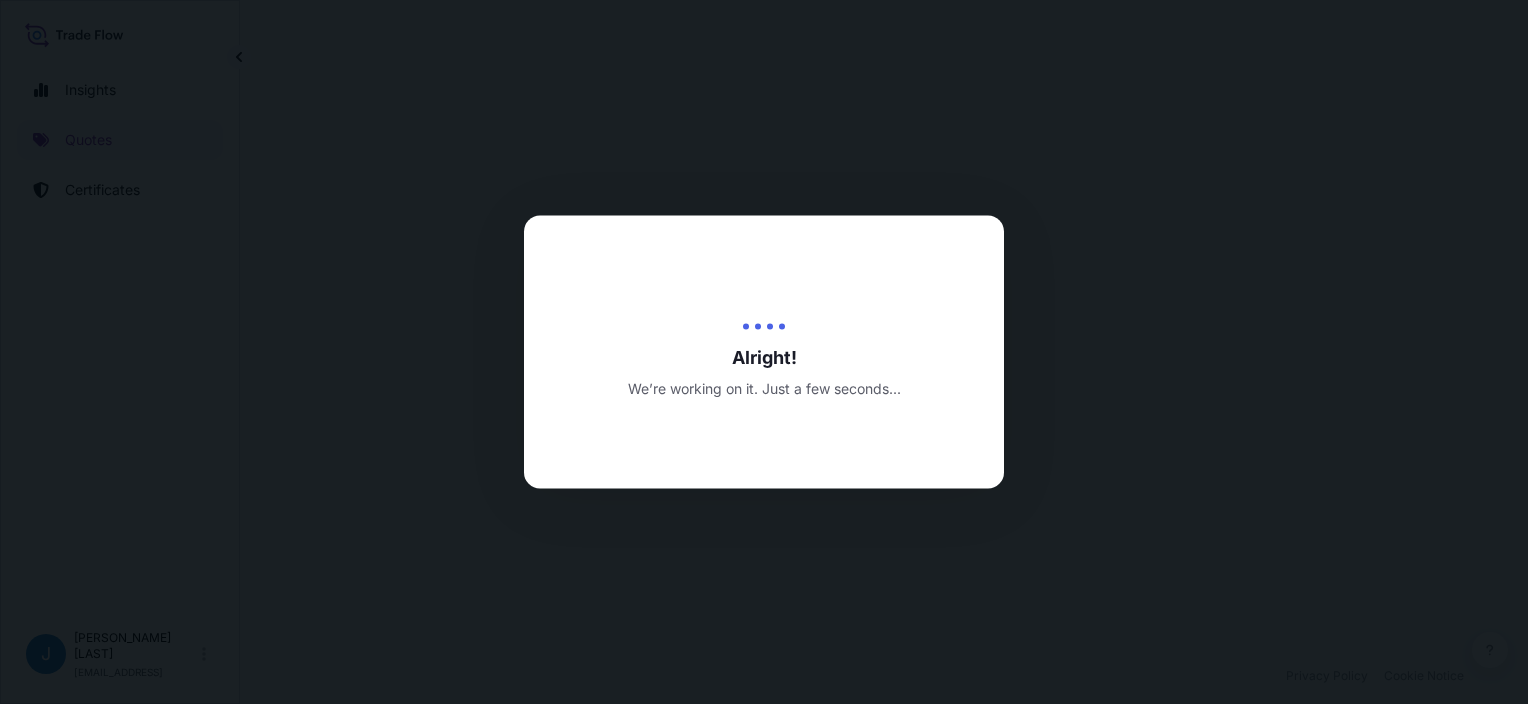 select on "Sea" 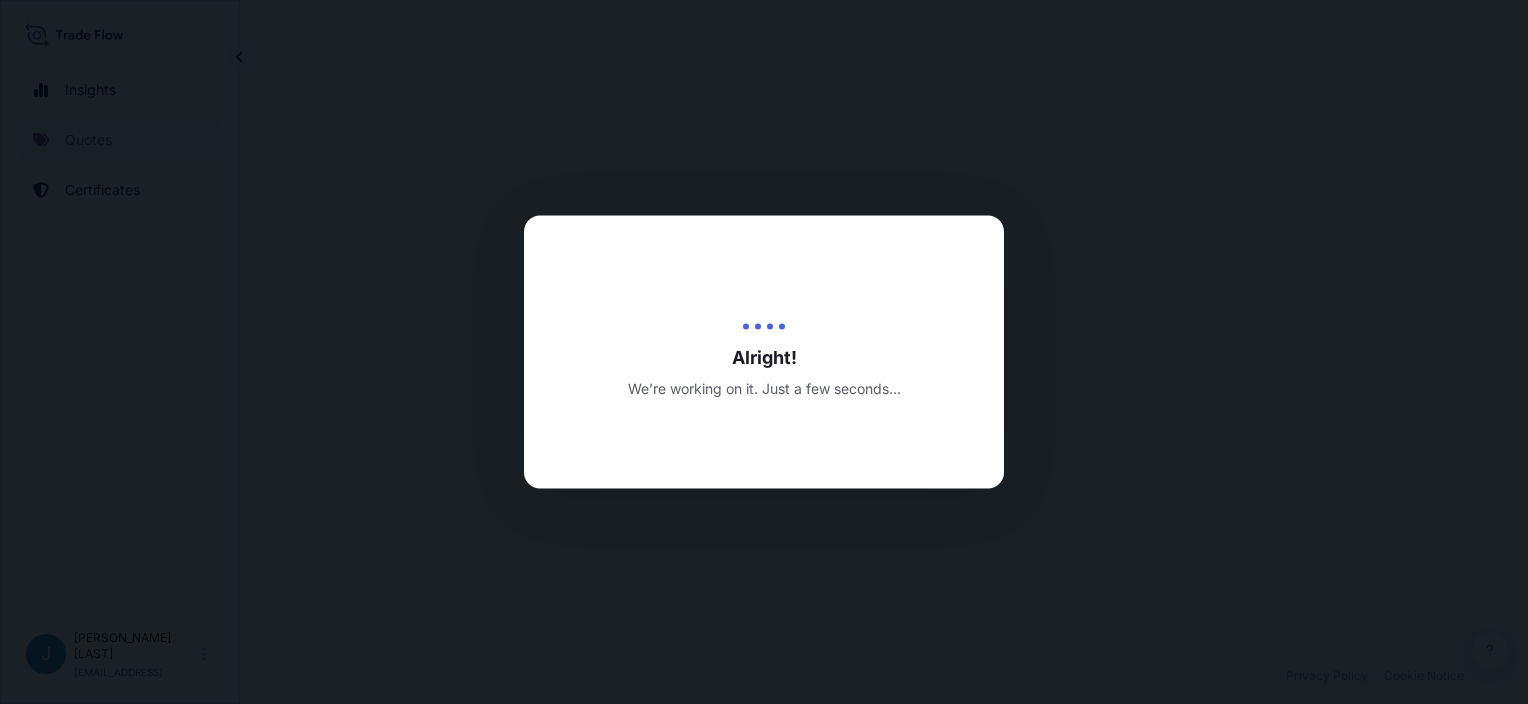 select on "Road / Inland" 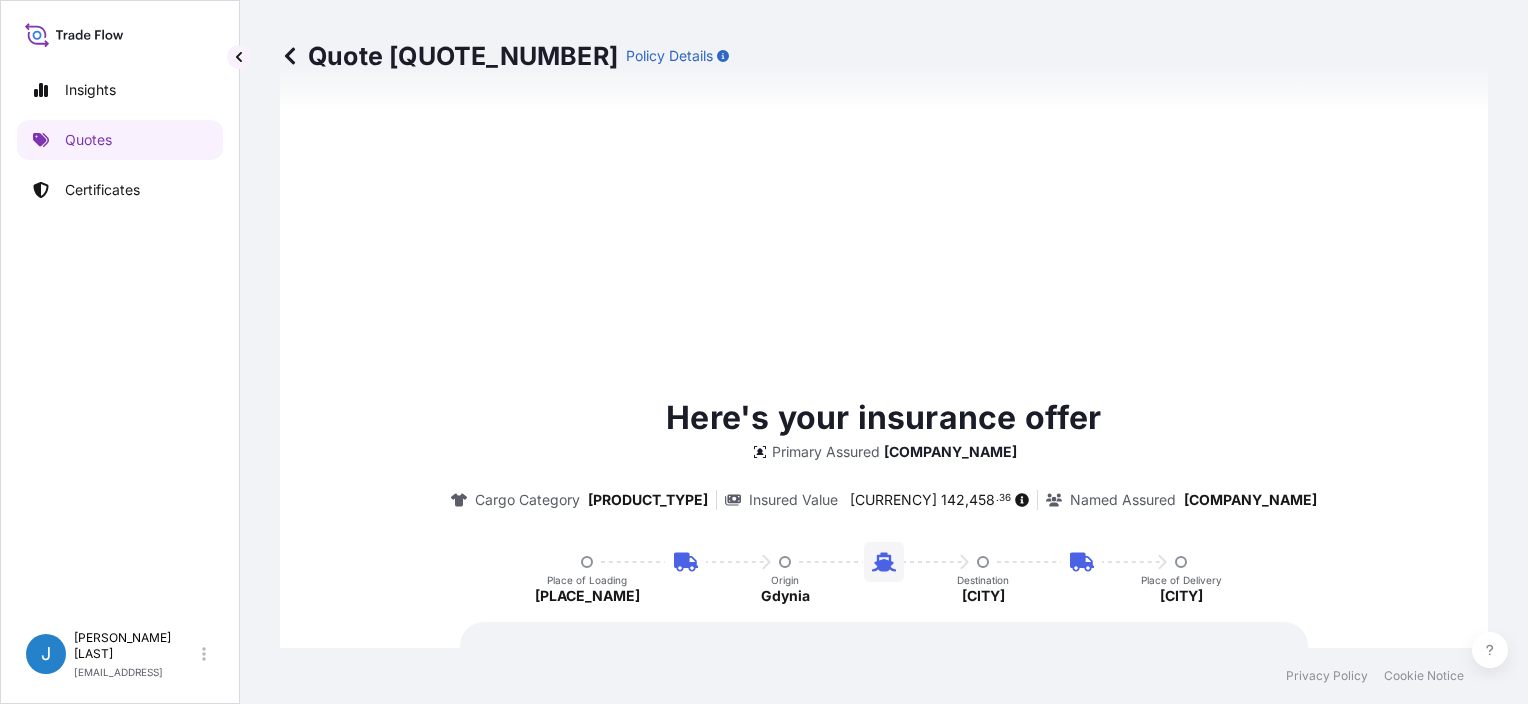 scroll, scrollTop: 1358, scrollLeft: 0, axis: vertical 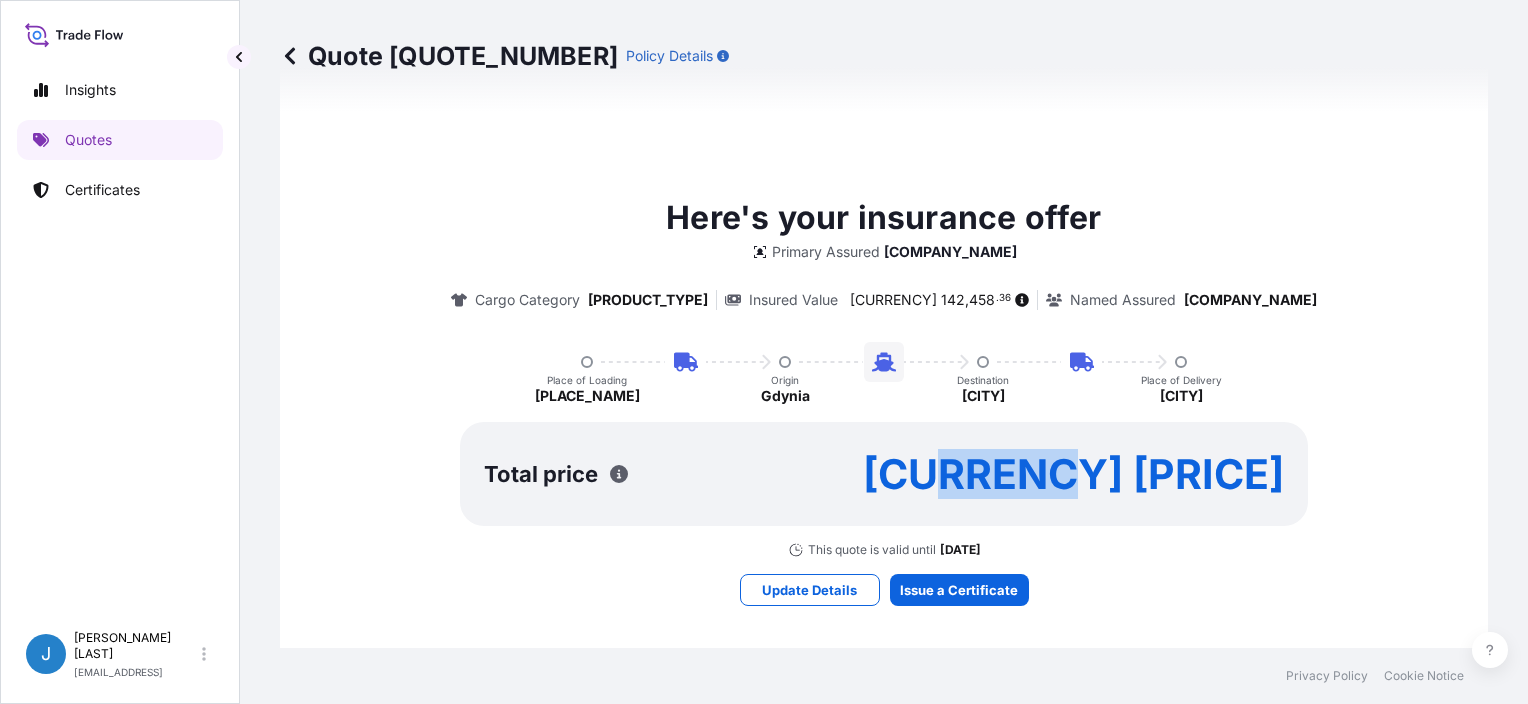 drag, startPoint x: 1159, startPoint y: 456, endPoint x: 1285, endPoint y: 470, distance: 126.77539 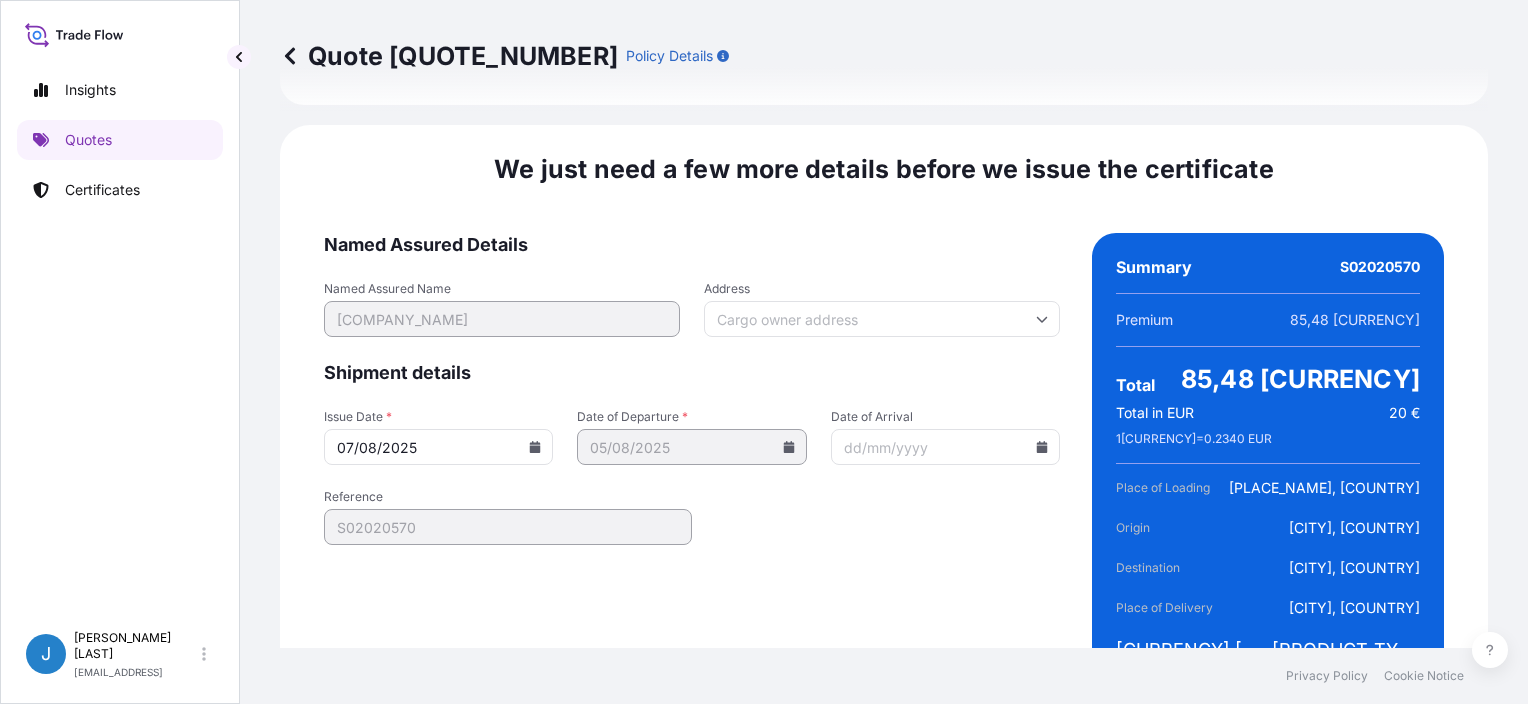 scroll, scrollTop: 3017, scrollLeft: 0, axis: vertical 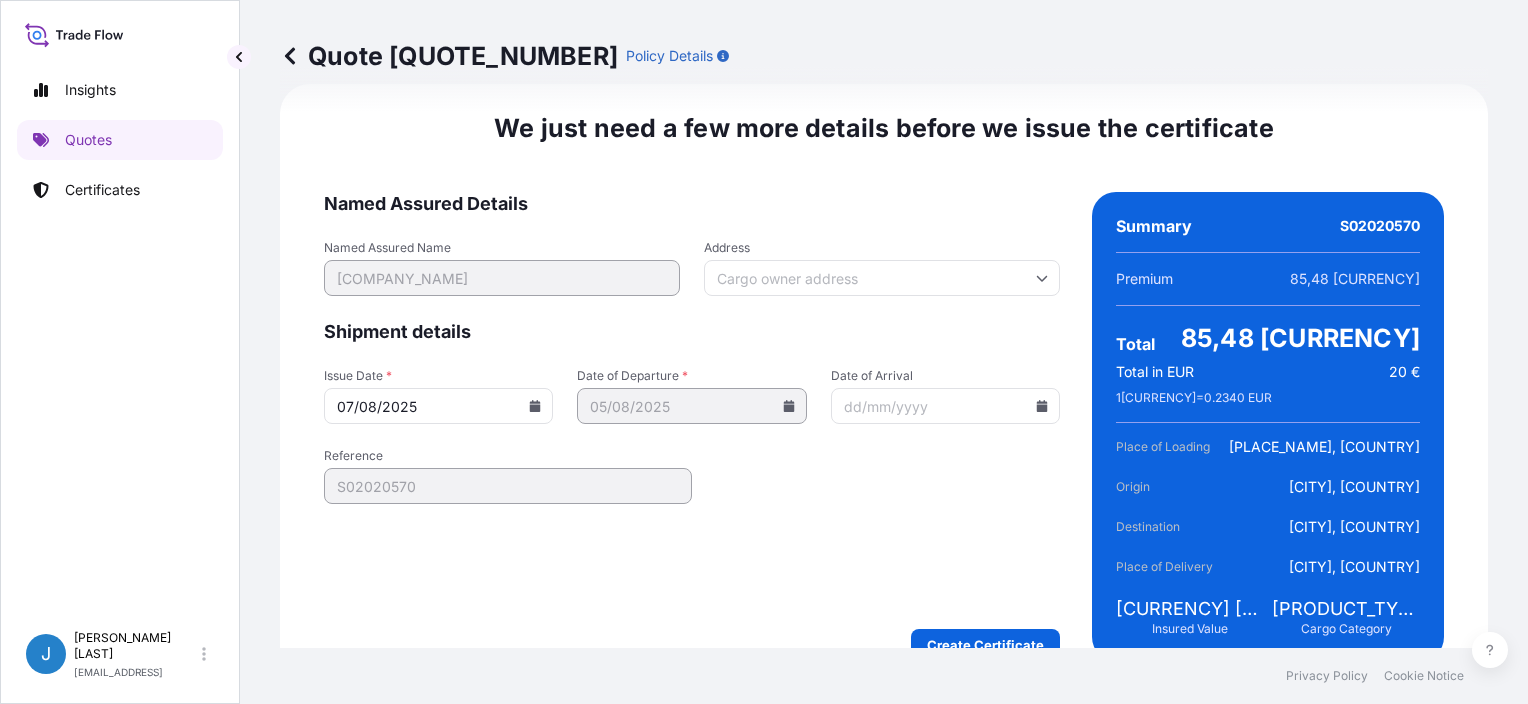 click on "07/08/2025" at bounding box center (438, 406) 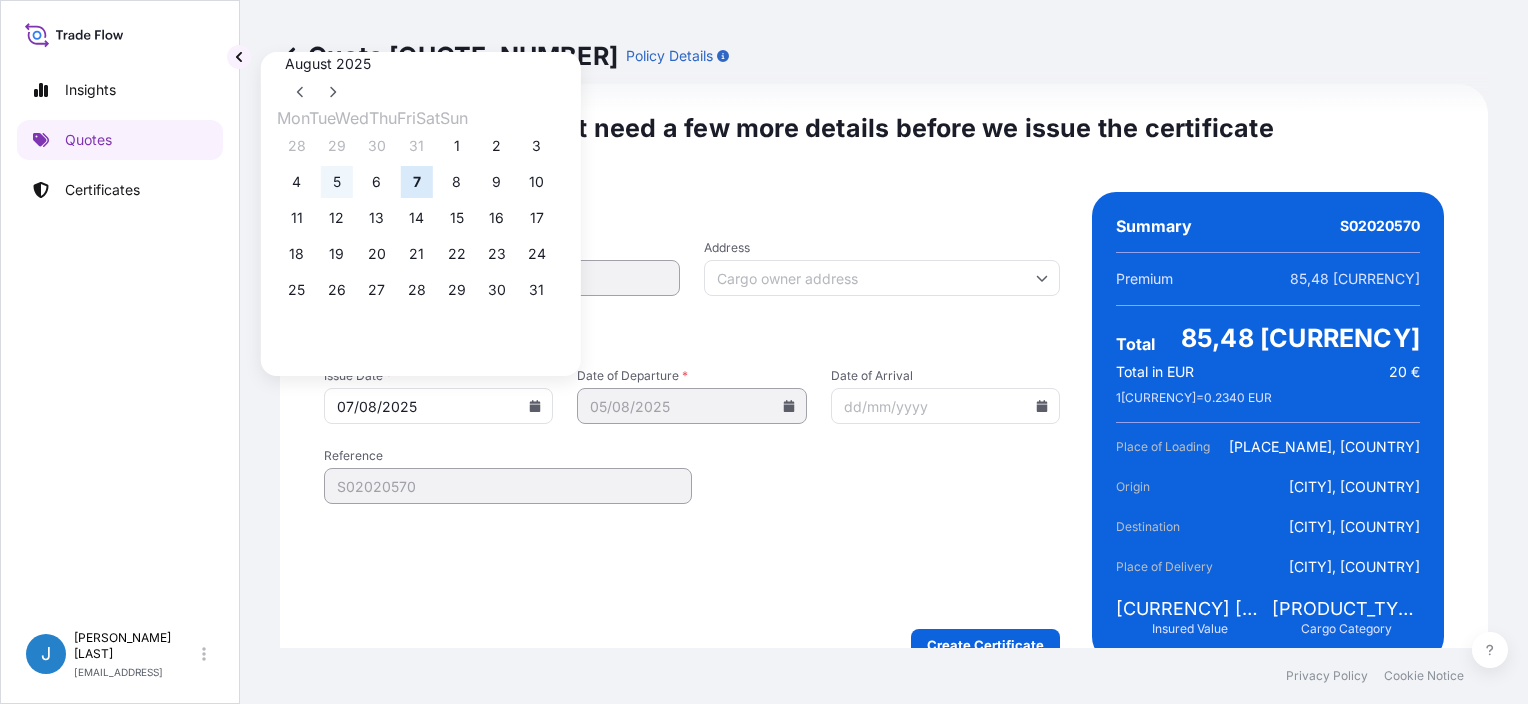 click on "5" at bounding box center [337, 182] 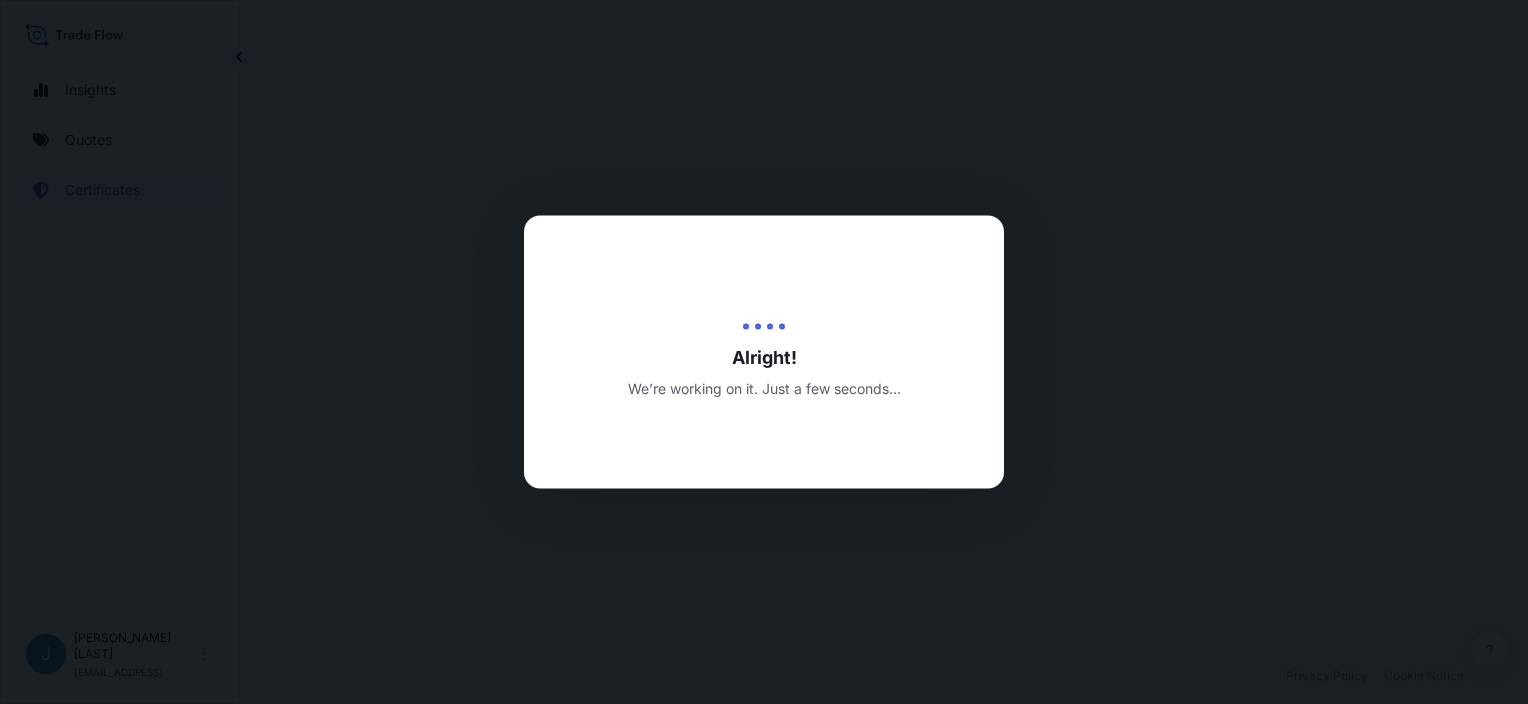 scroll, scrollTop: 0, scrollLeft: 0, axis: both 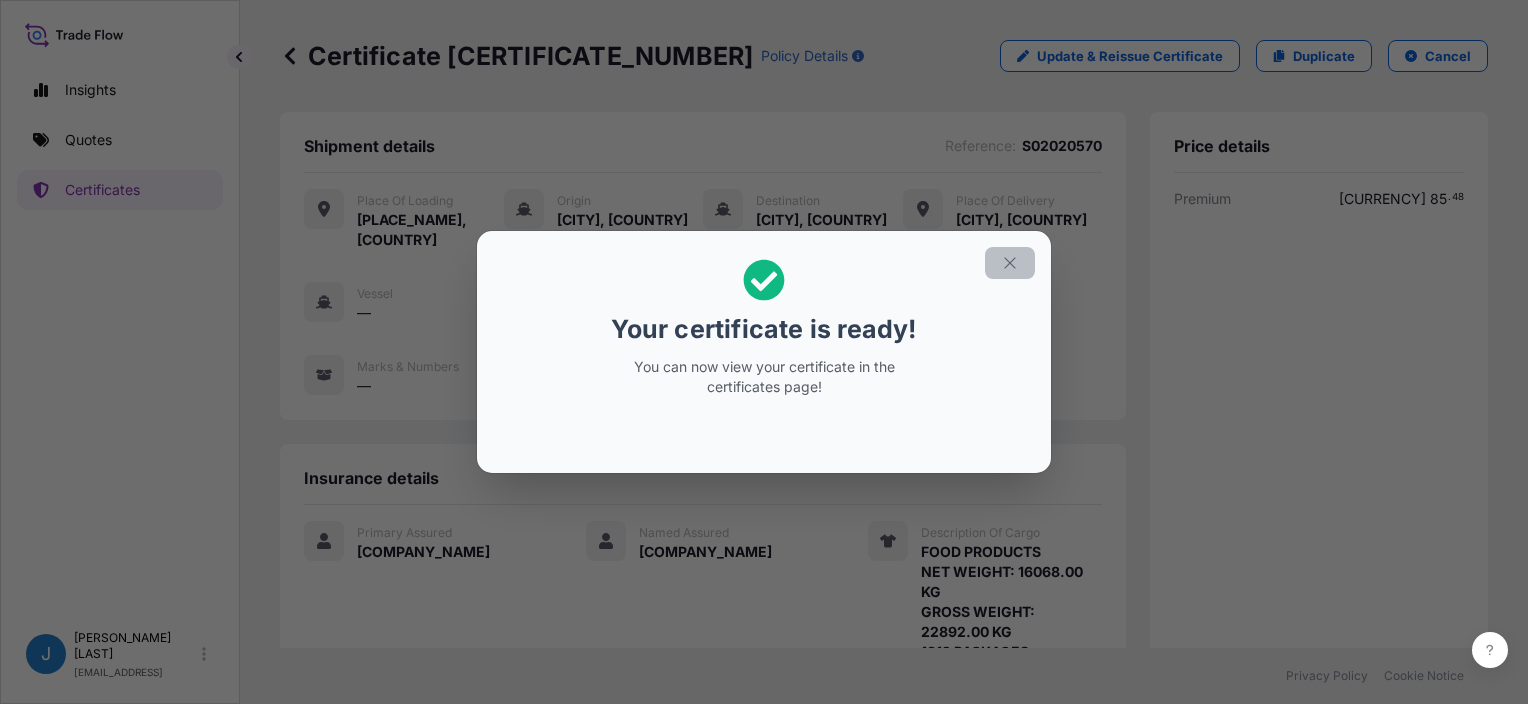 click 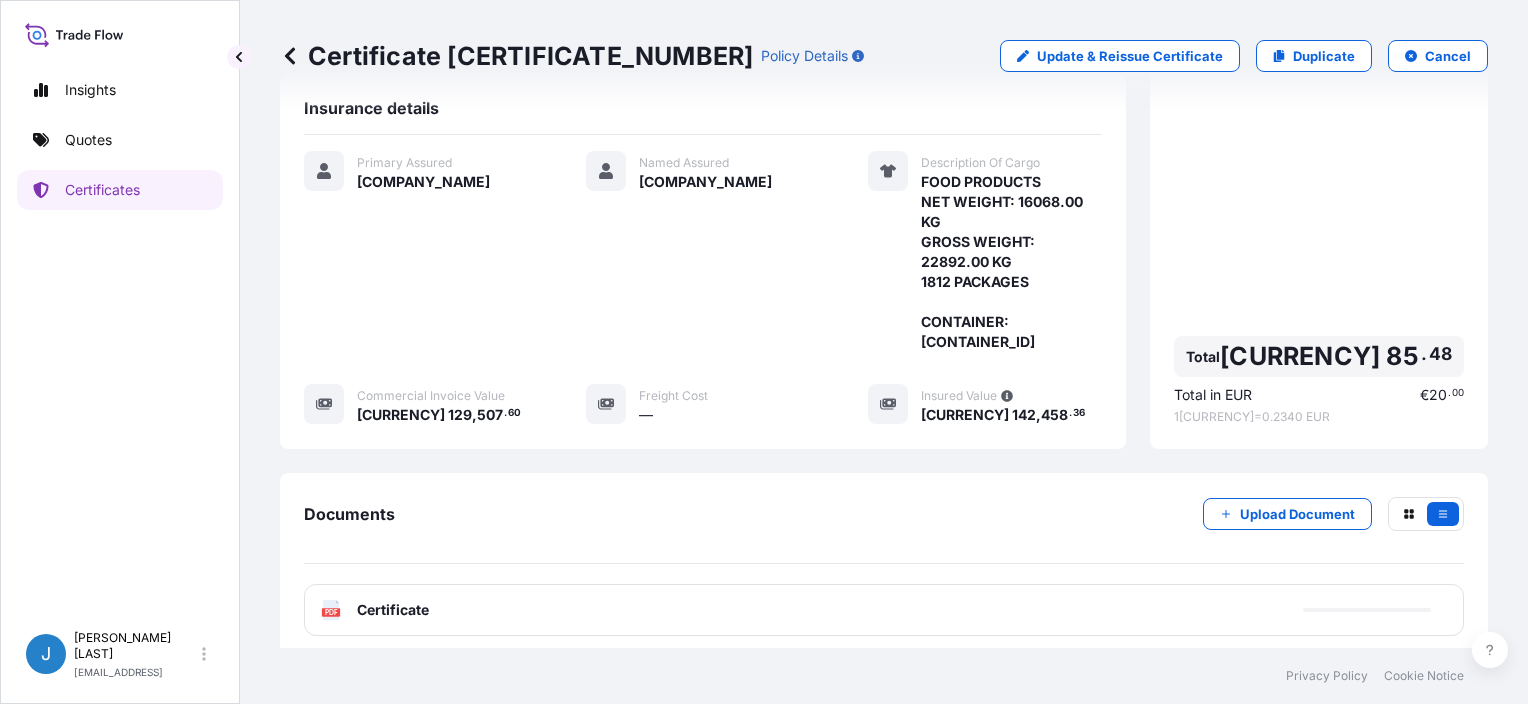 scroll, scrollTop: 404, scrollLeft: 0, axis: vertical 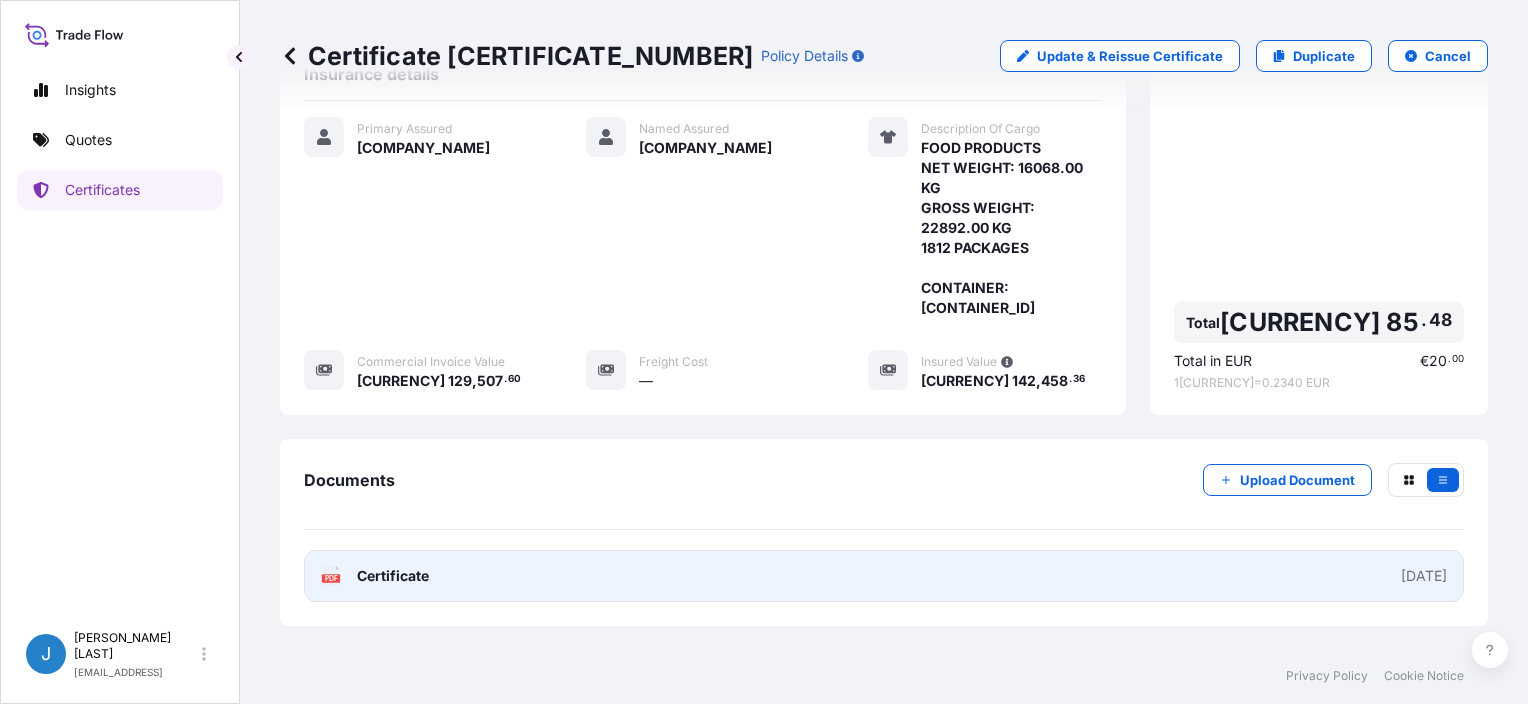 click on "PDF Certificate [DATE]" at bounding box center [884, 576] 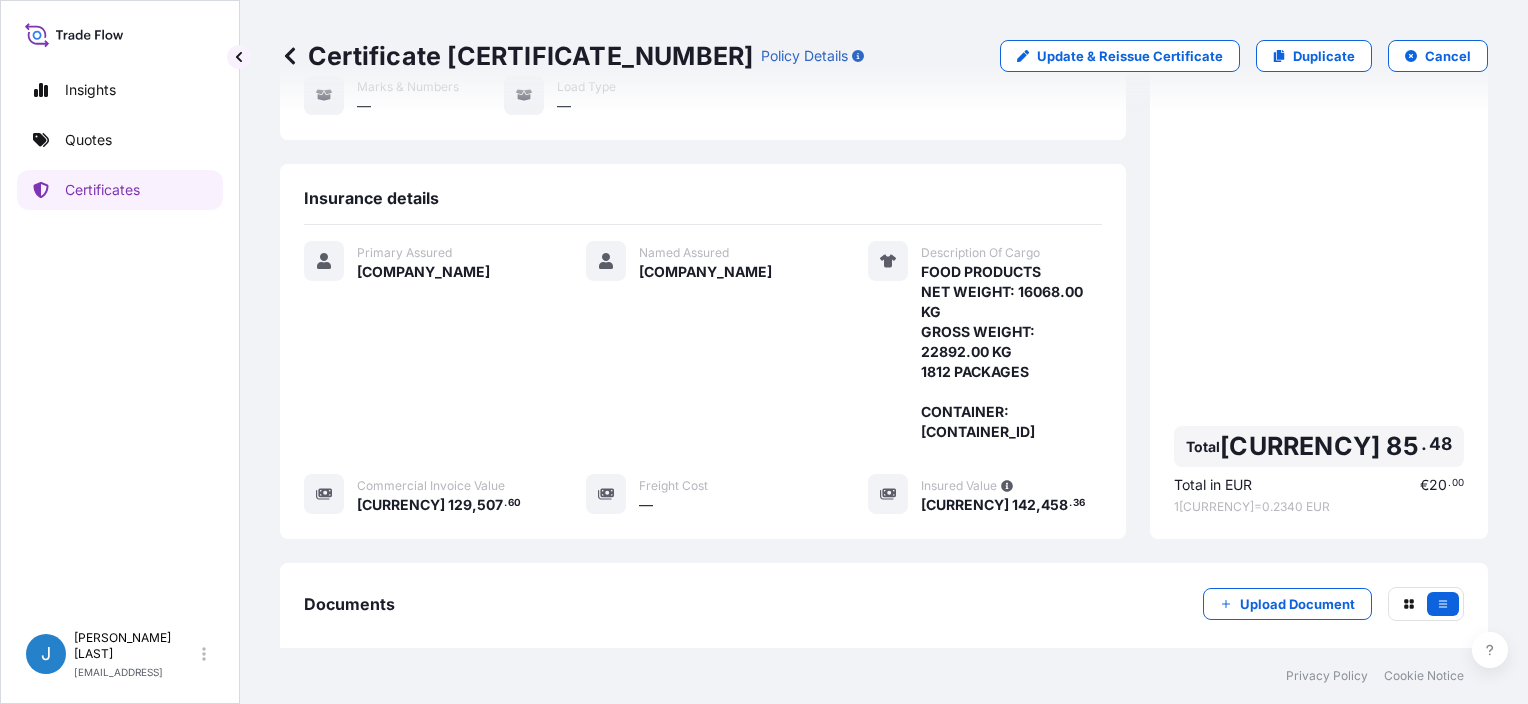 scroll, scrollTop: 0, scrollLeft: 0, axis: both 